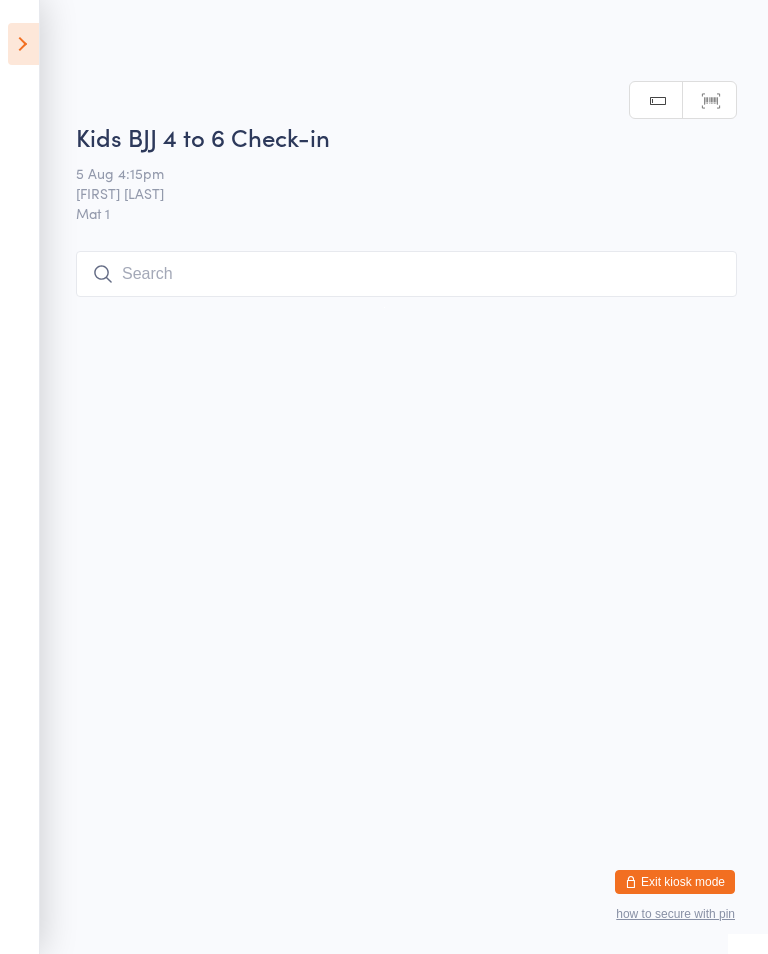scroll, scrollTop: 253, scrollLeft: 0, axis: vertical 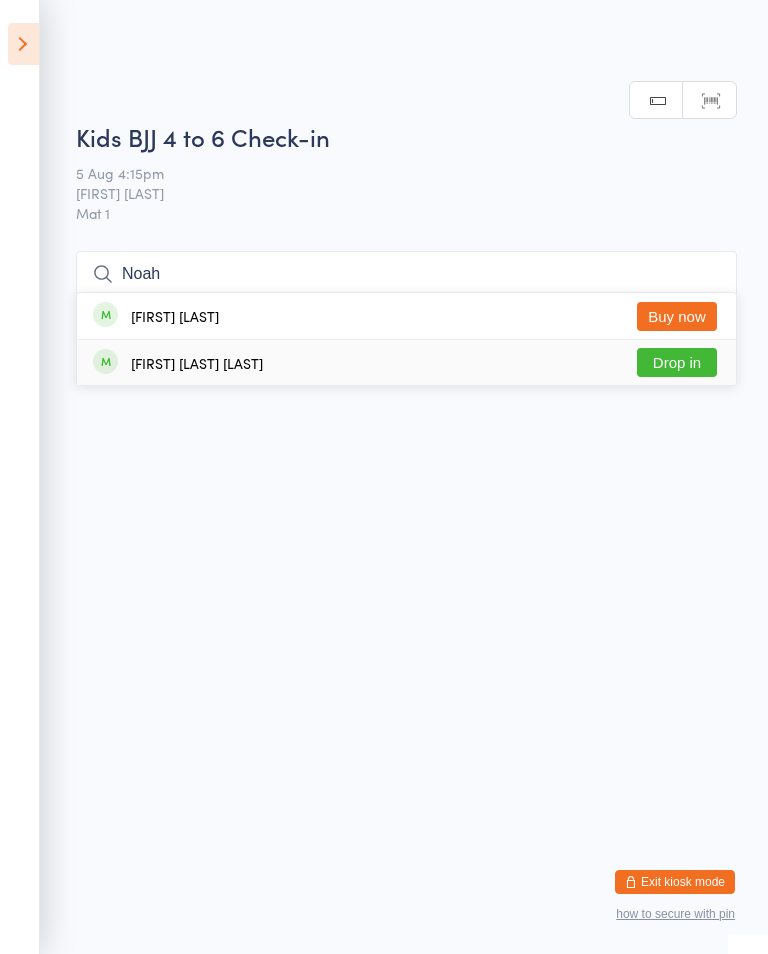 type on "Noah" 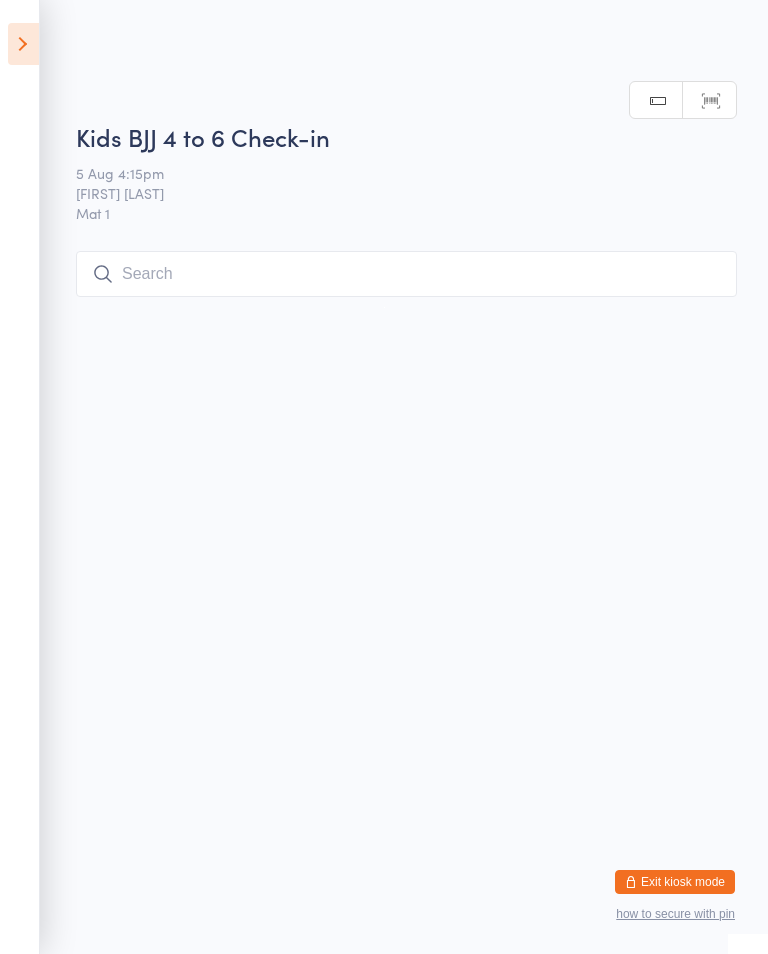 scroll, scrollTop: 0, scrollLeft: 0, axis: both 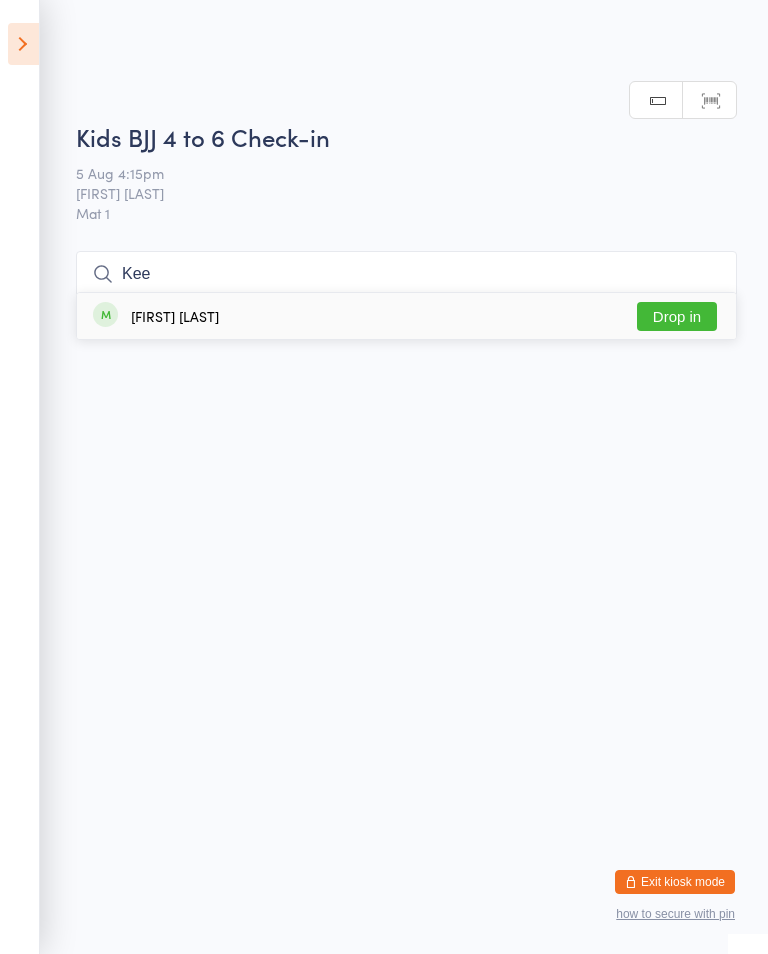 type on "Kee" 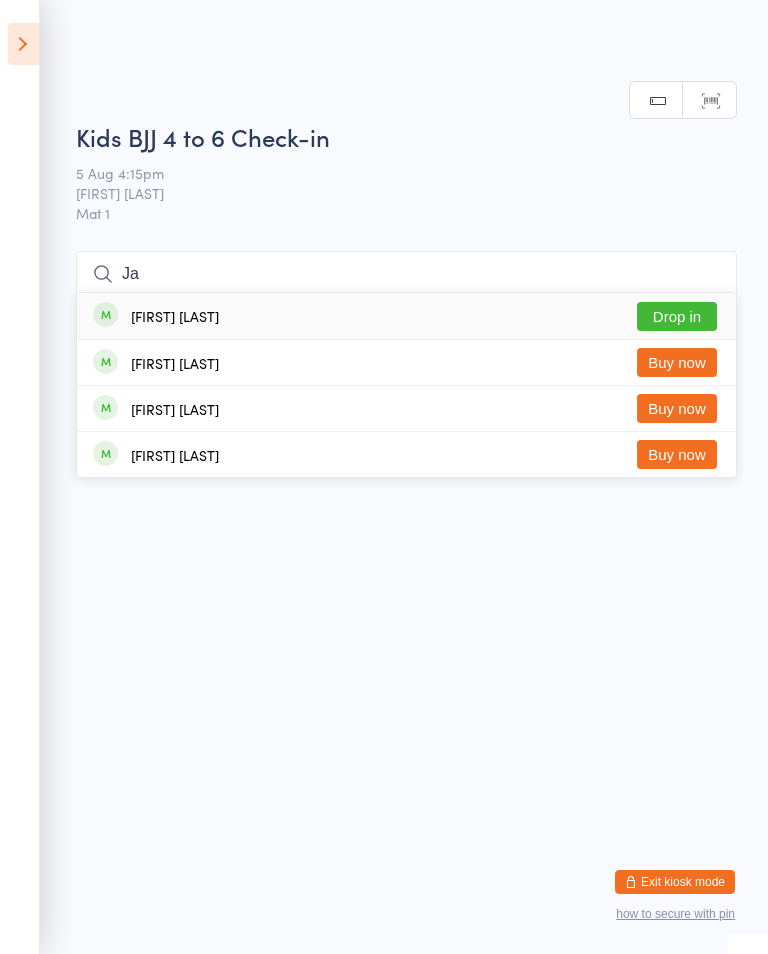 type on "J" 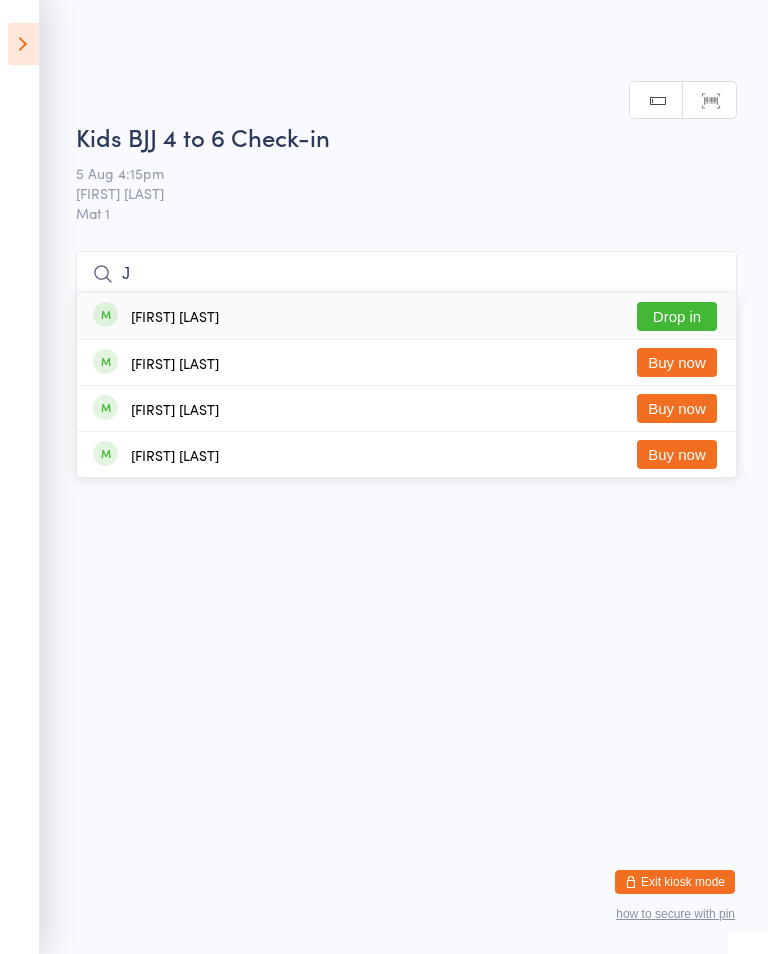 type 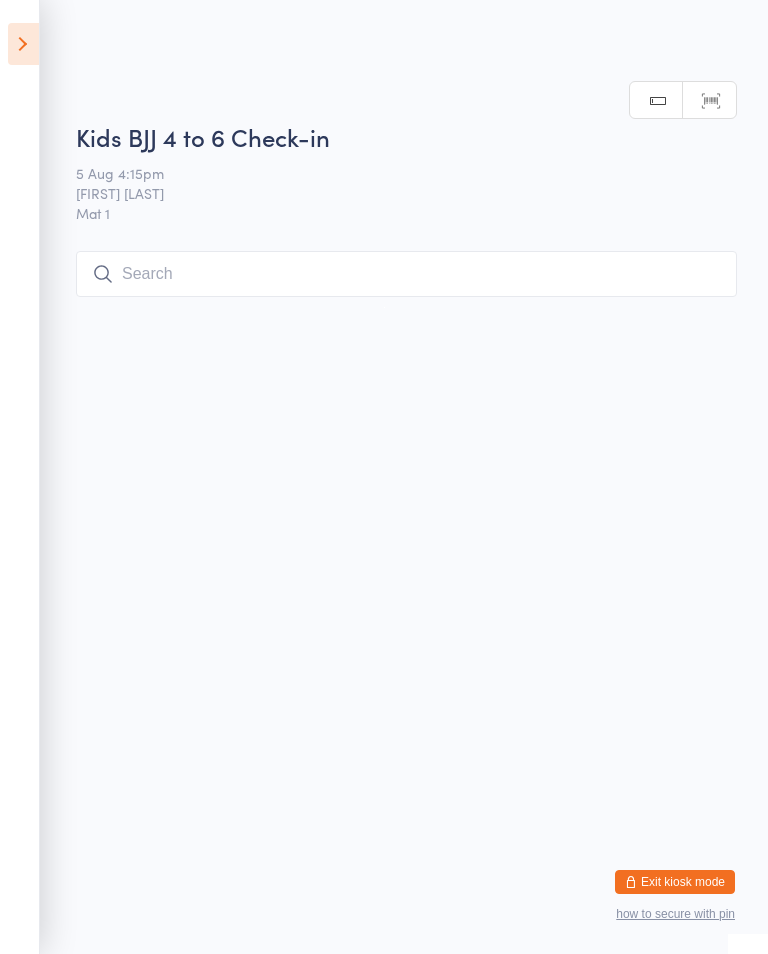 click at bounding box center [23, 44] 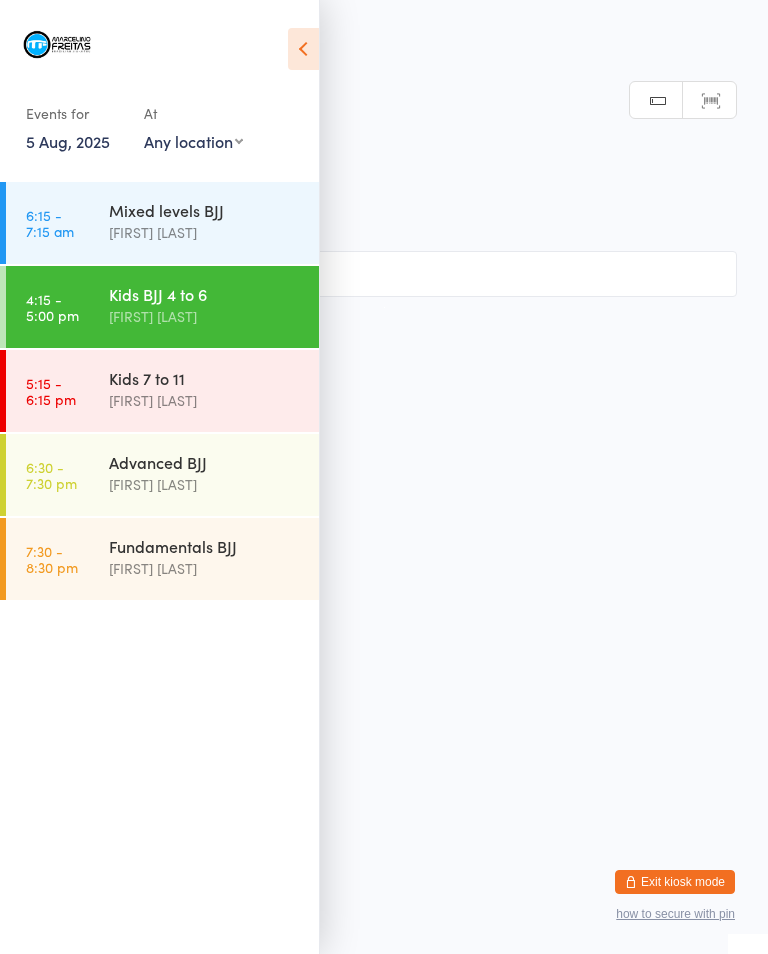 click on "[TIME] Kids 7 to 11 [FIRST] [LAST]" at bounding box center (162, 391) 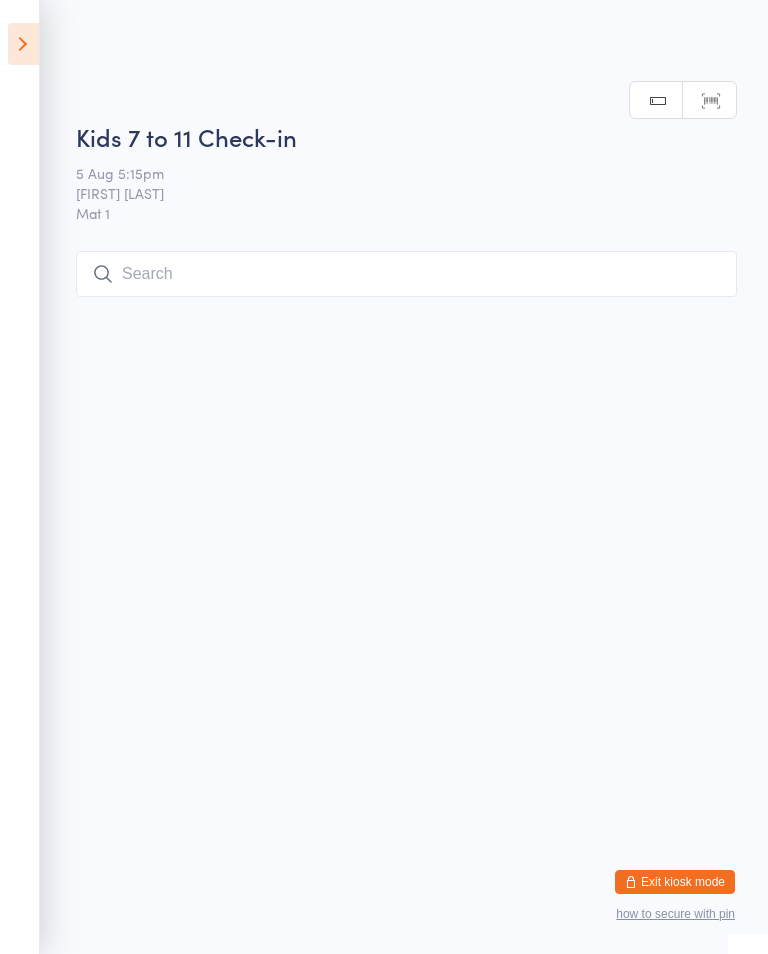 click at bounding box center (406, 274) 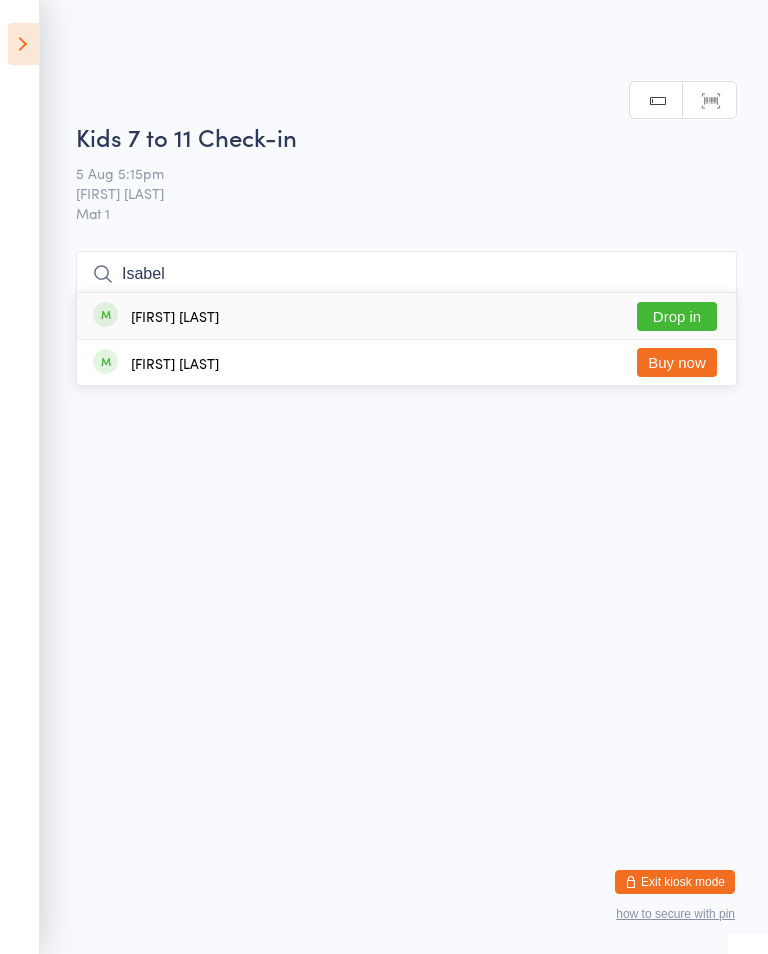 type on "Isabel" 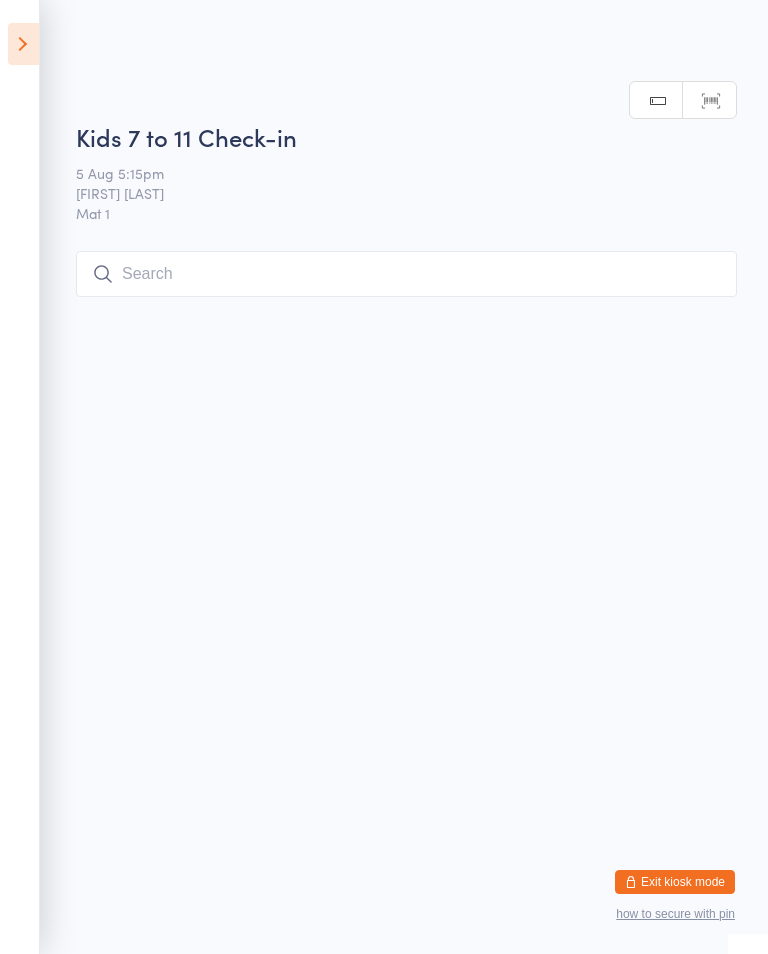scroll, scrollTop: 0, scrollLeft: 0, axis: both 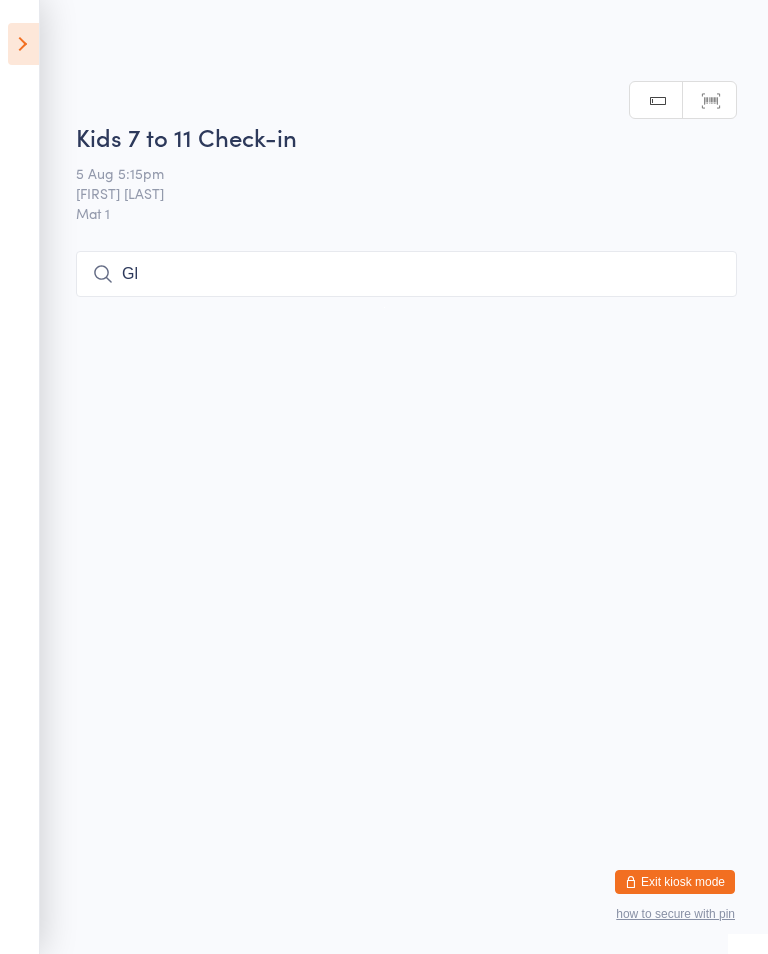 type on "G" 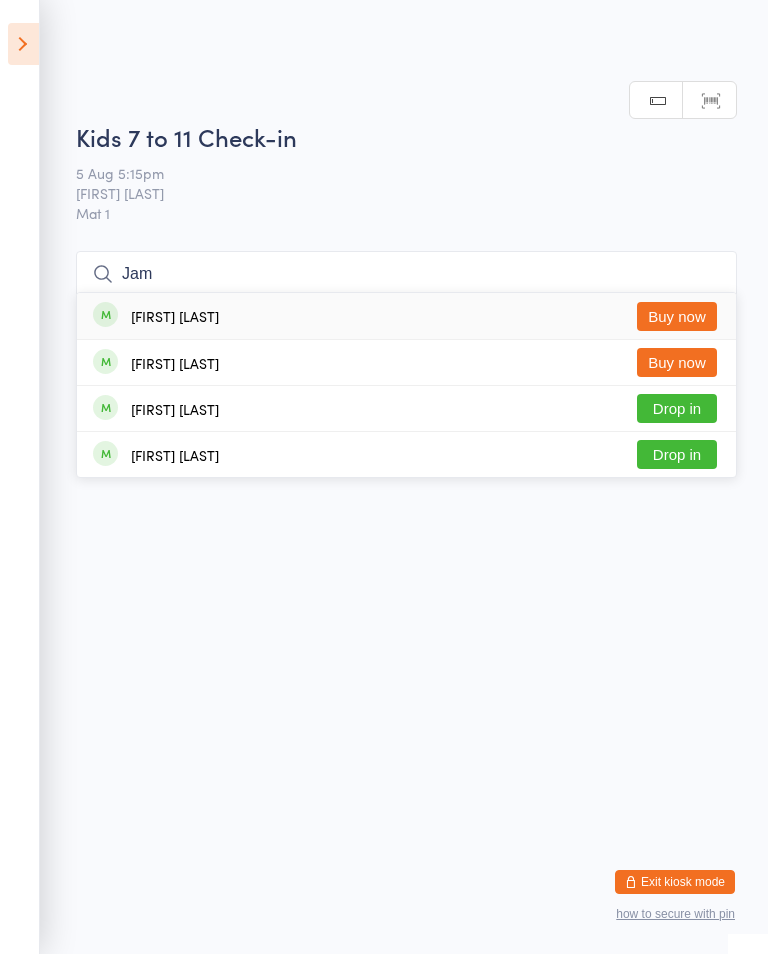 type on "Jam" 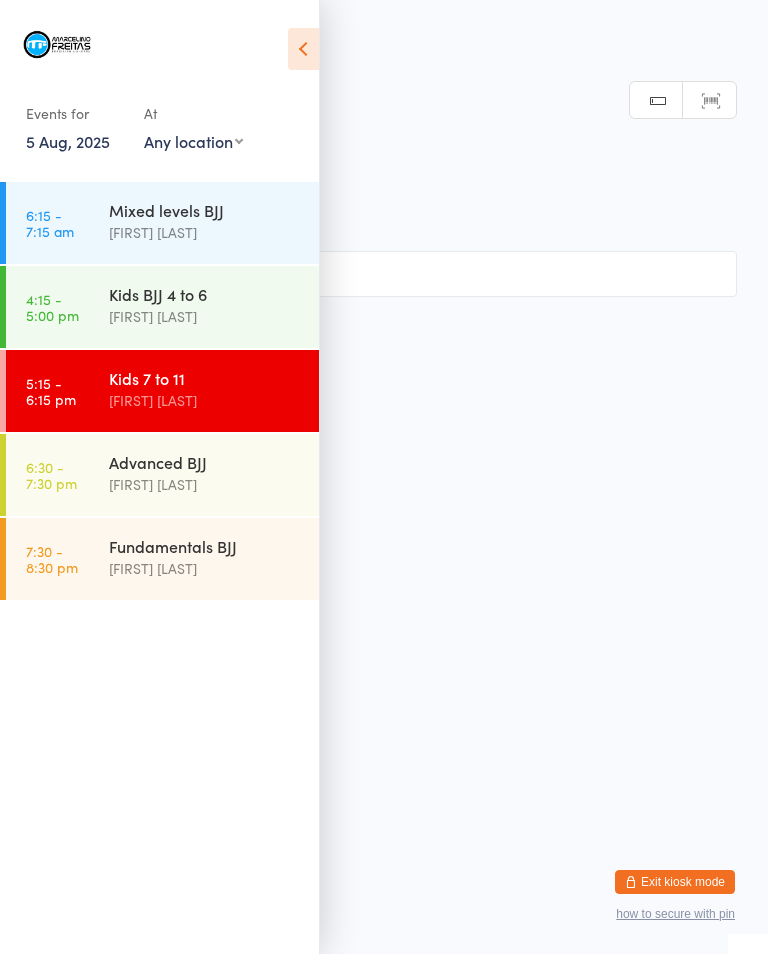 click on "Mixed levels BJJ [FIRST] [LAST]" at bounding box center (214, 221) 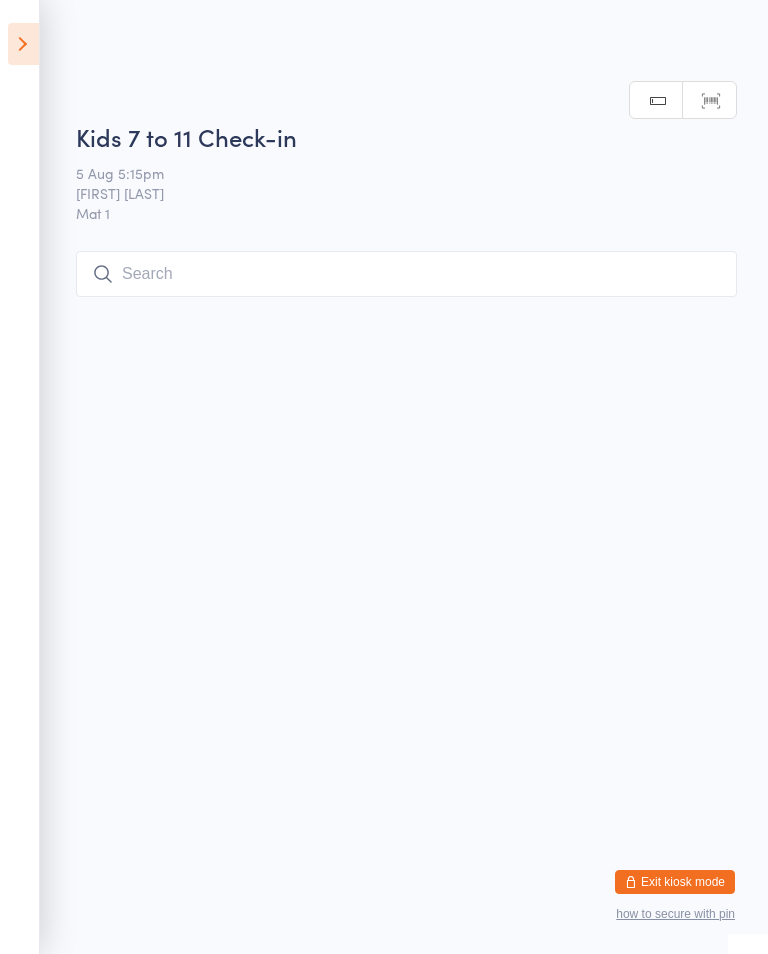 click at bounding box center (406, 274) 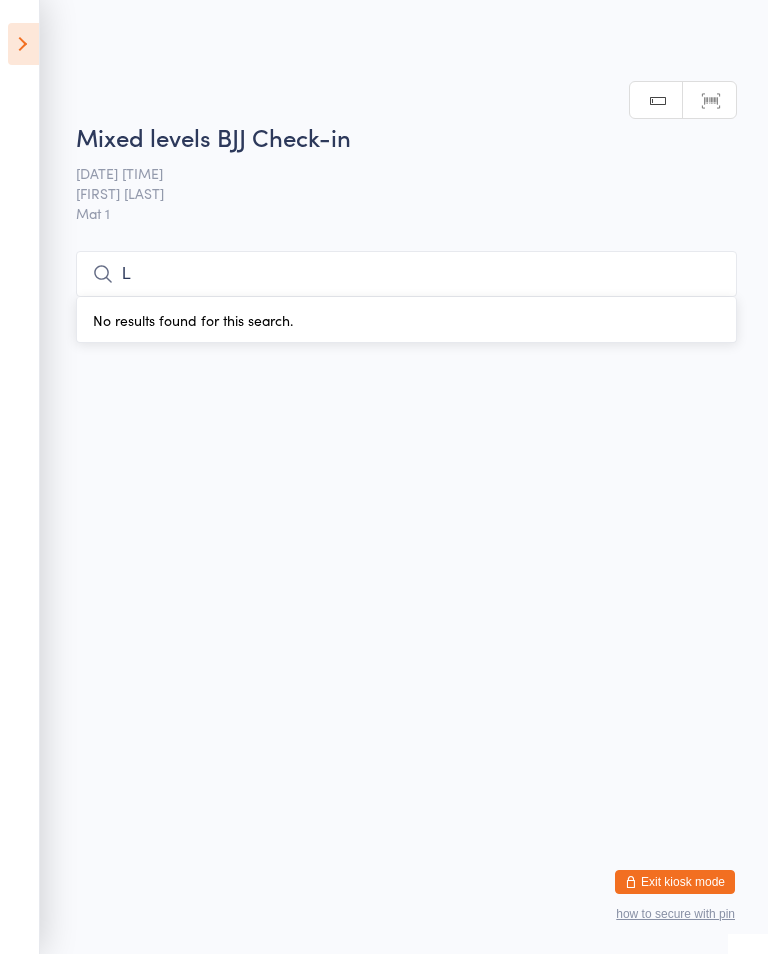 type 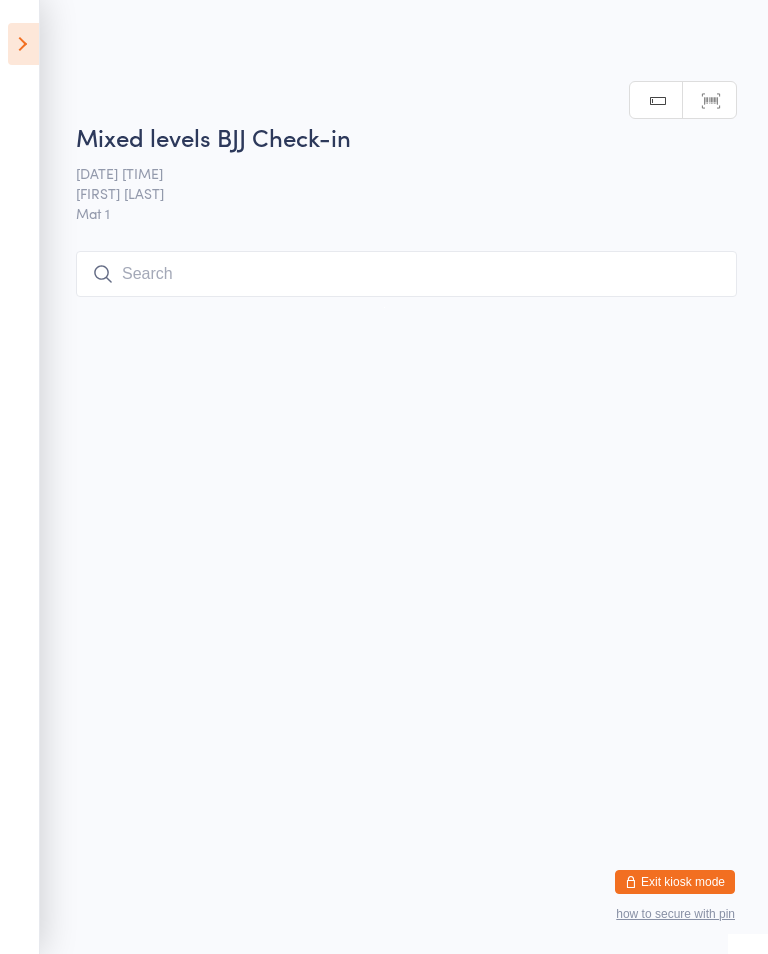 scroll, scrollTop: 0, scrollLeft: 0, axis: both 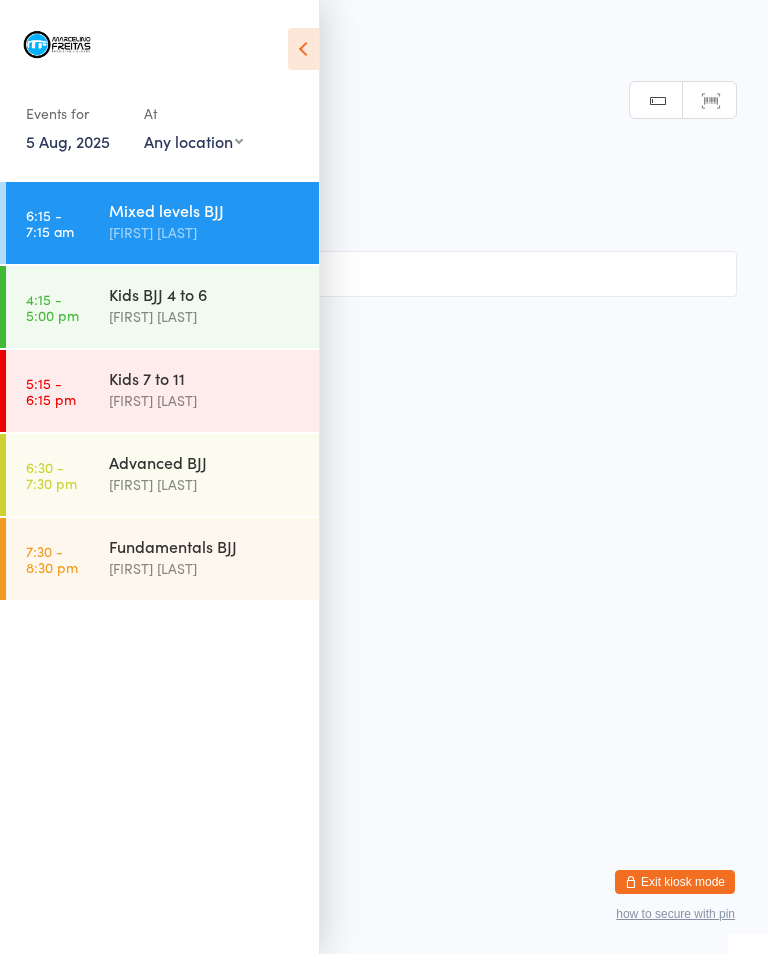 click on "Kids BJJ 4 to 6" at bounding box center (205, 294) 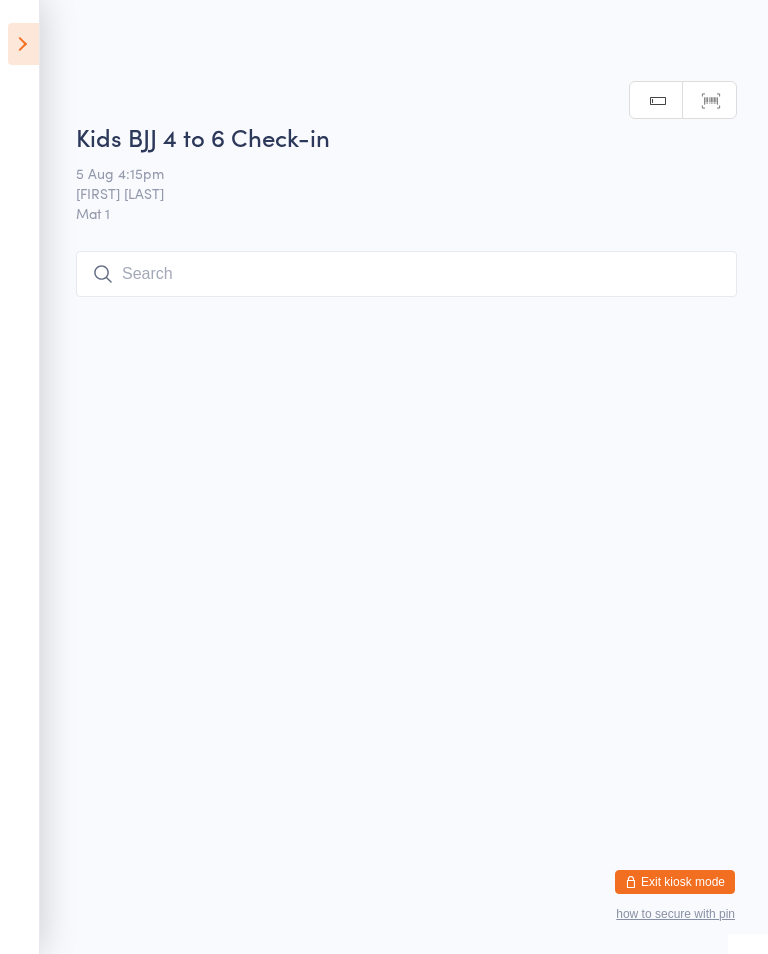 click at bounding box center [406, 274] 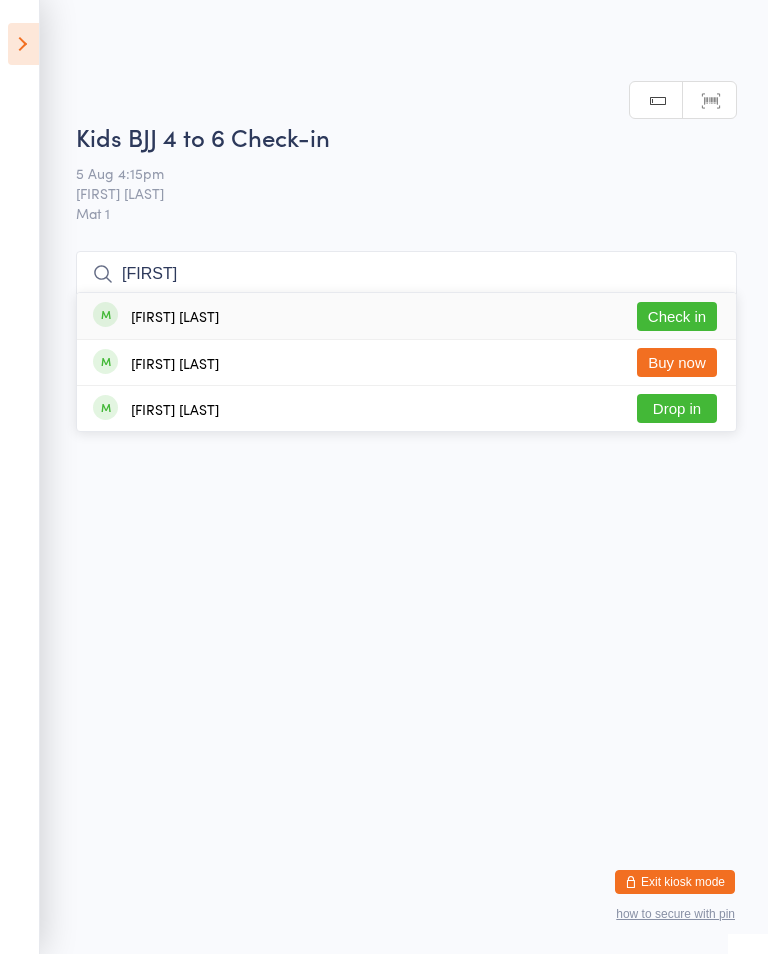 type on "[FIRST]" 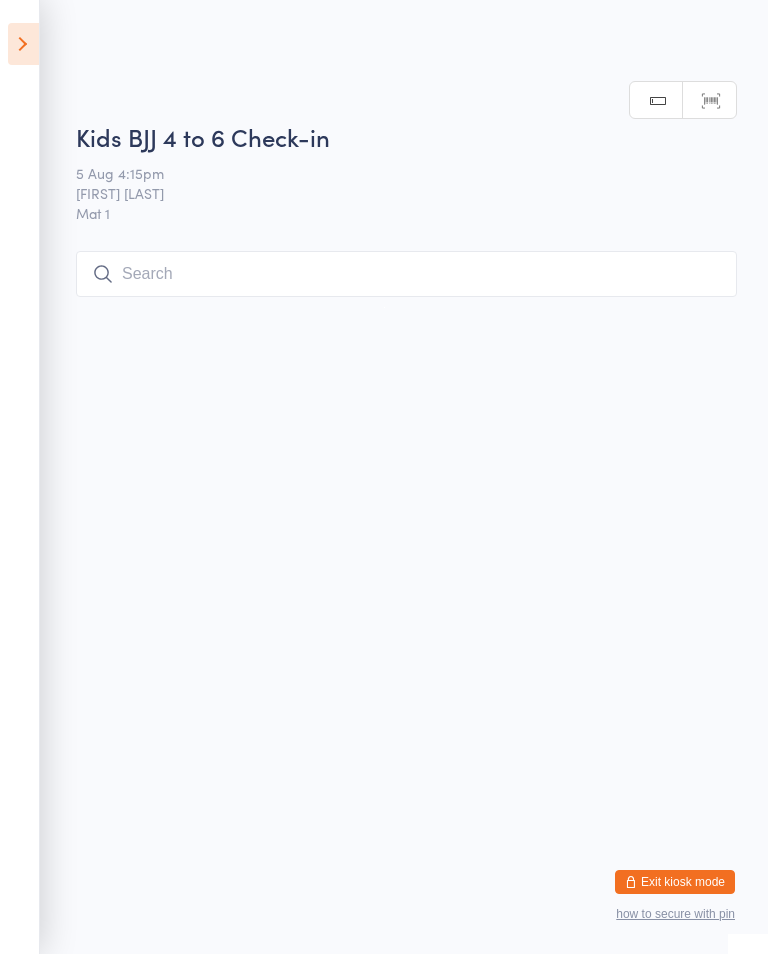 scroll, scrollTop: 0, scrollLeft: 0, axis: both 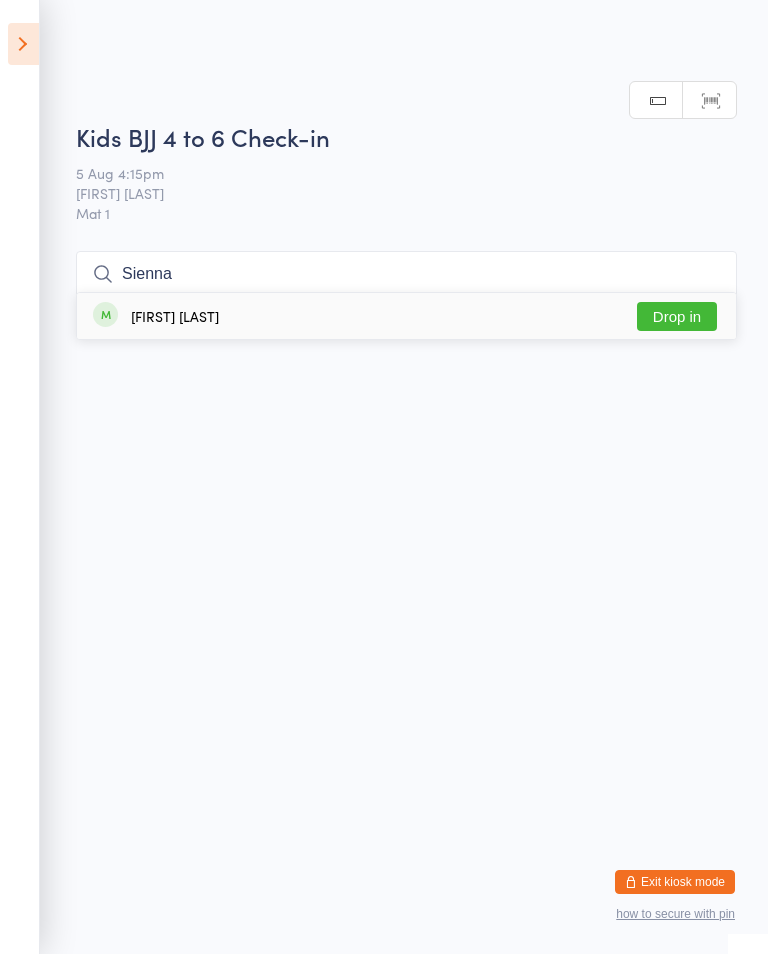 type on "Sienna" 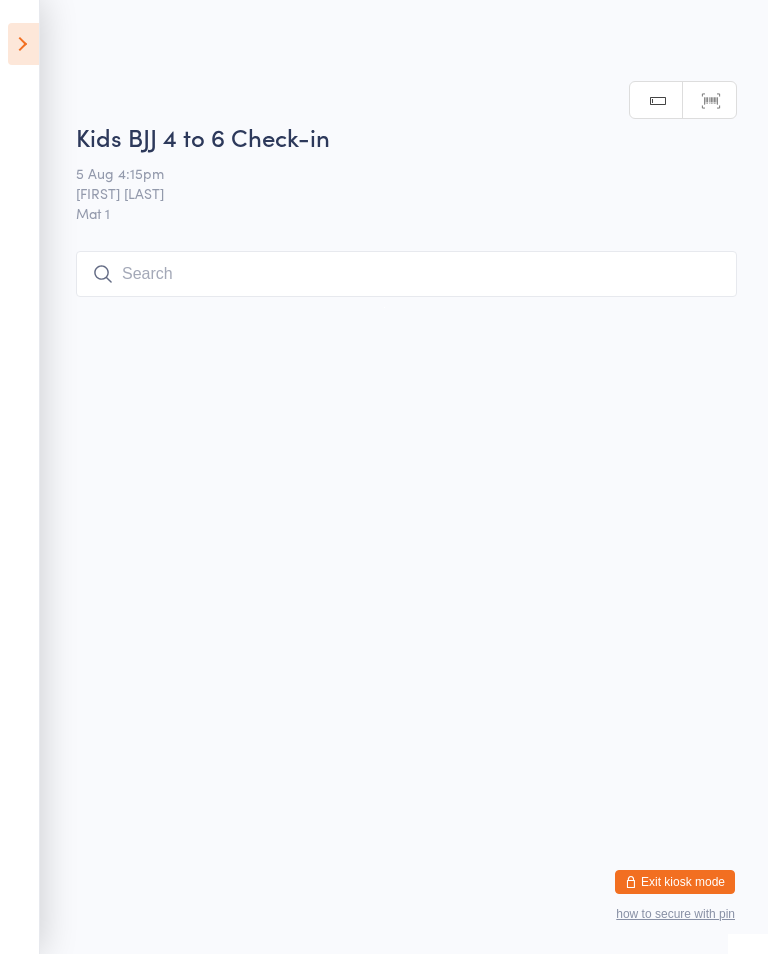scroll, scrollTop: 0, scrollLeft: 0, axis: both 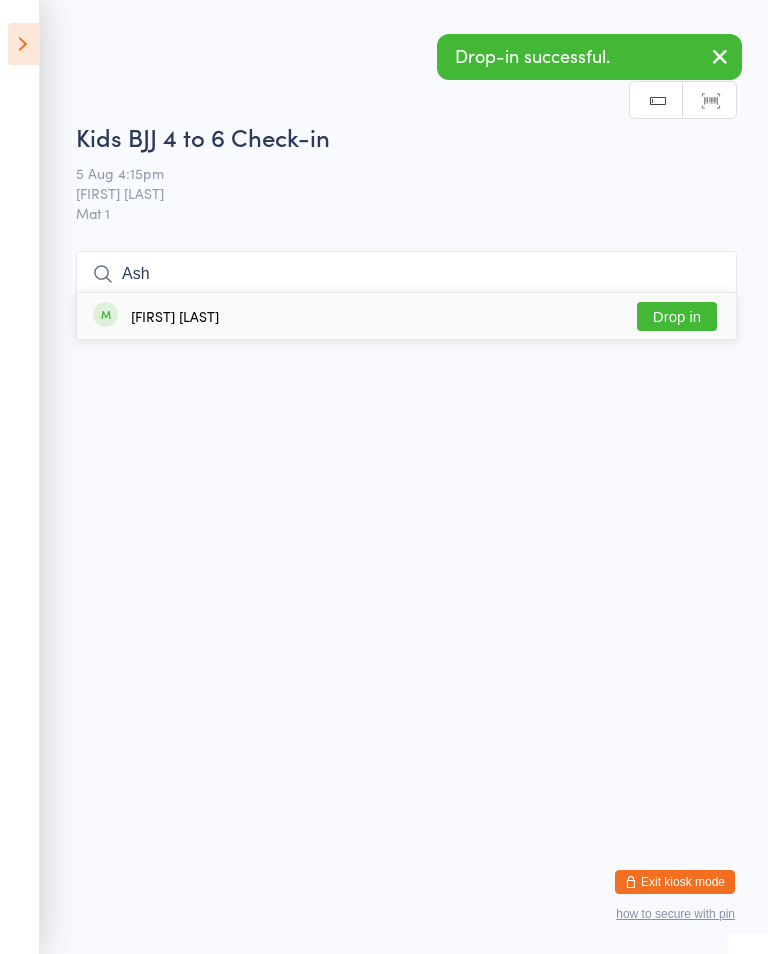 type on "Ash" 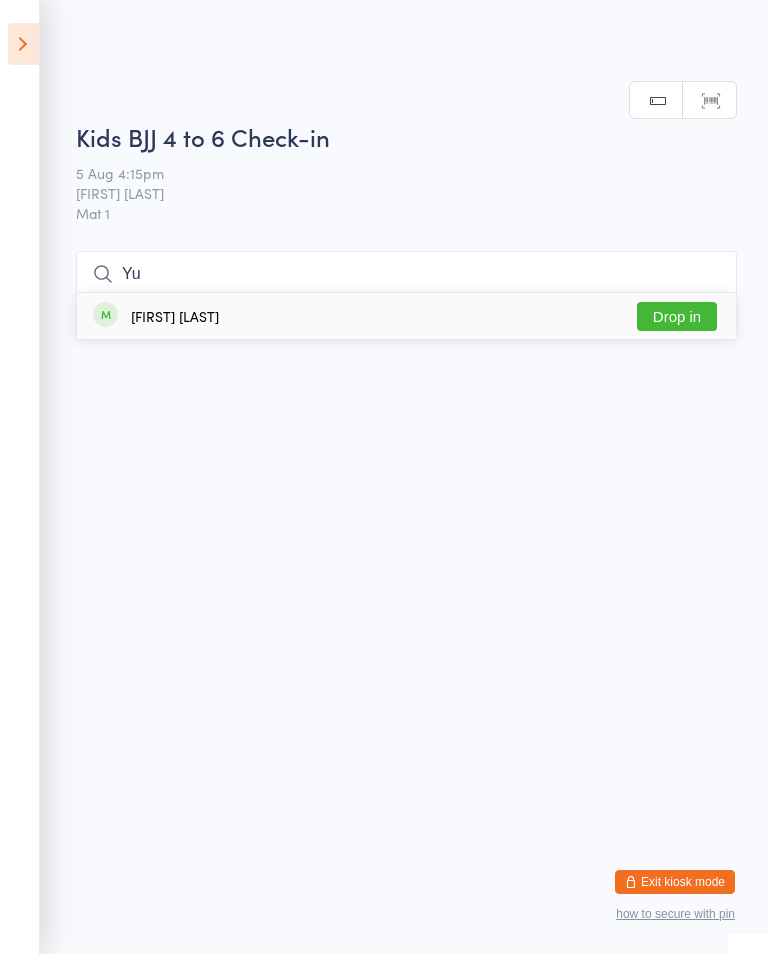 type on "Yu" 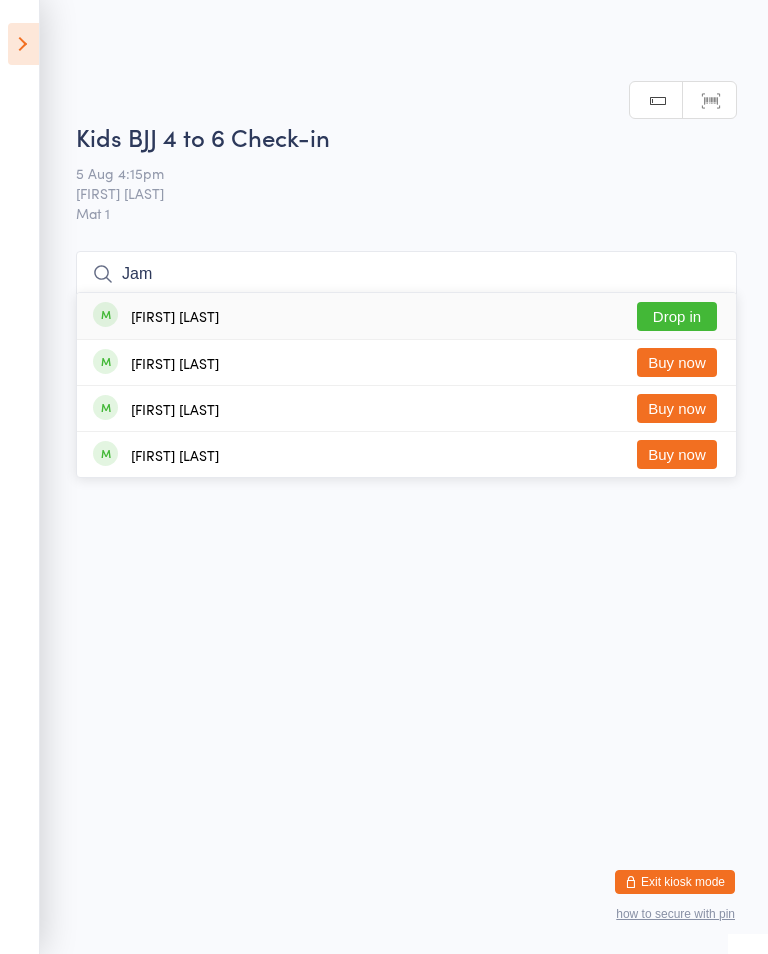 type on "Jam" 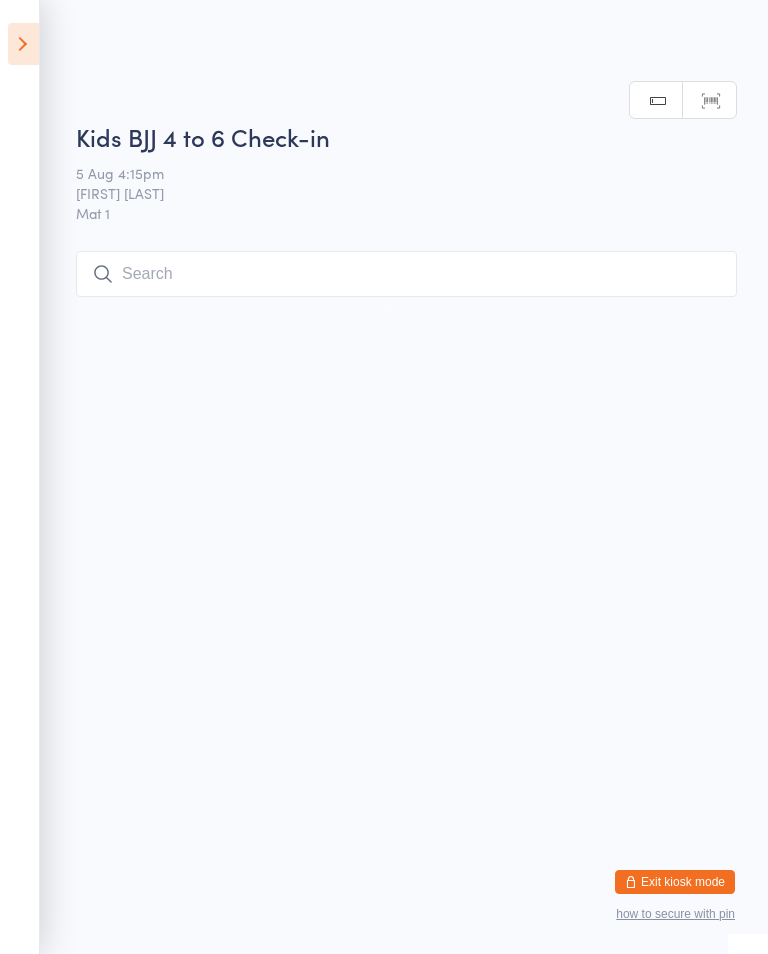 click at bounding box center [23, 44] 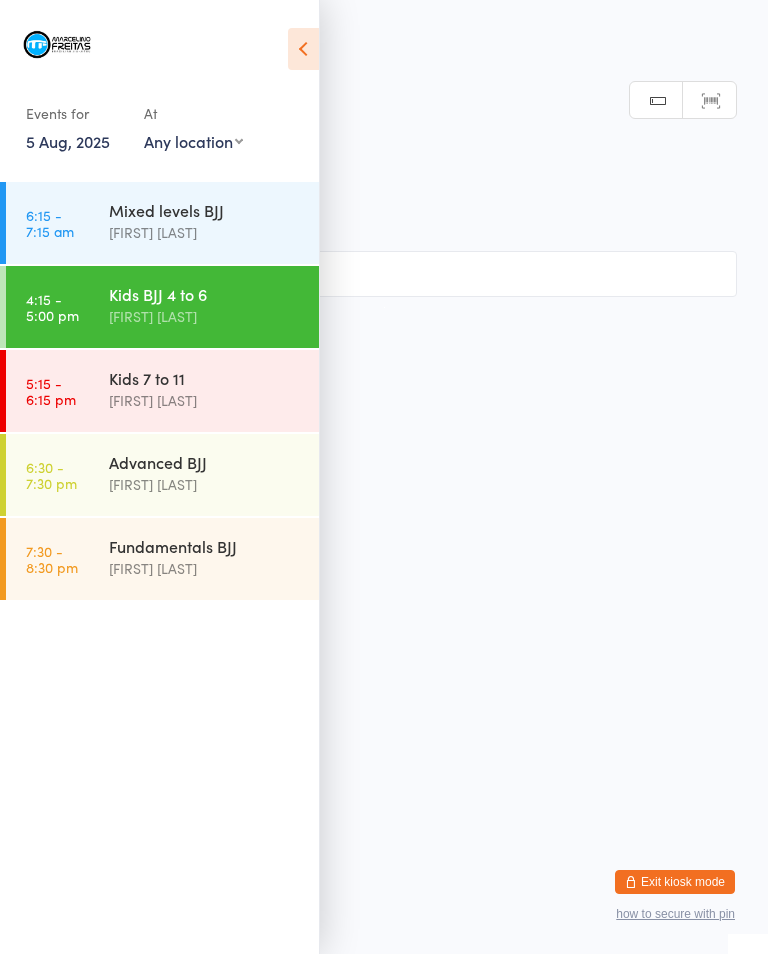 click on "Kids 7 to 11 [FIRST] [LAST]" at bounding box center [214, 389] 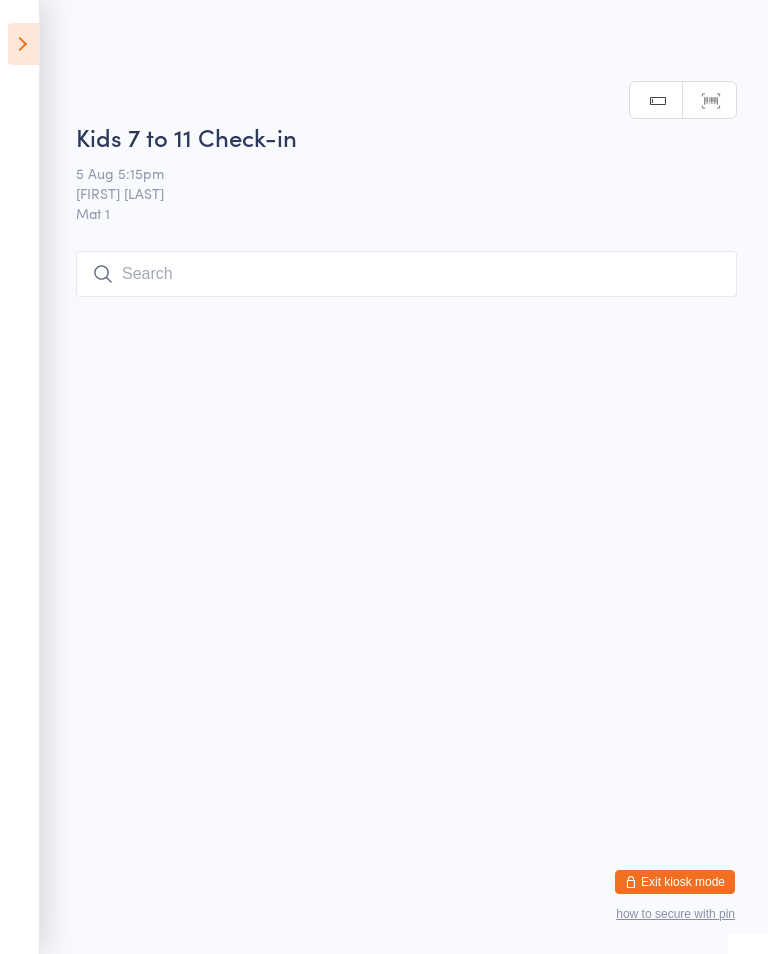 click at bounding box center [406, 274] 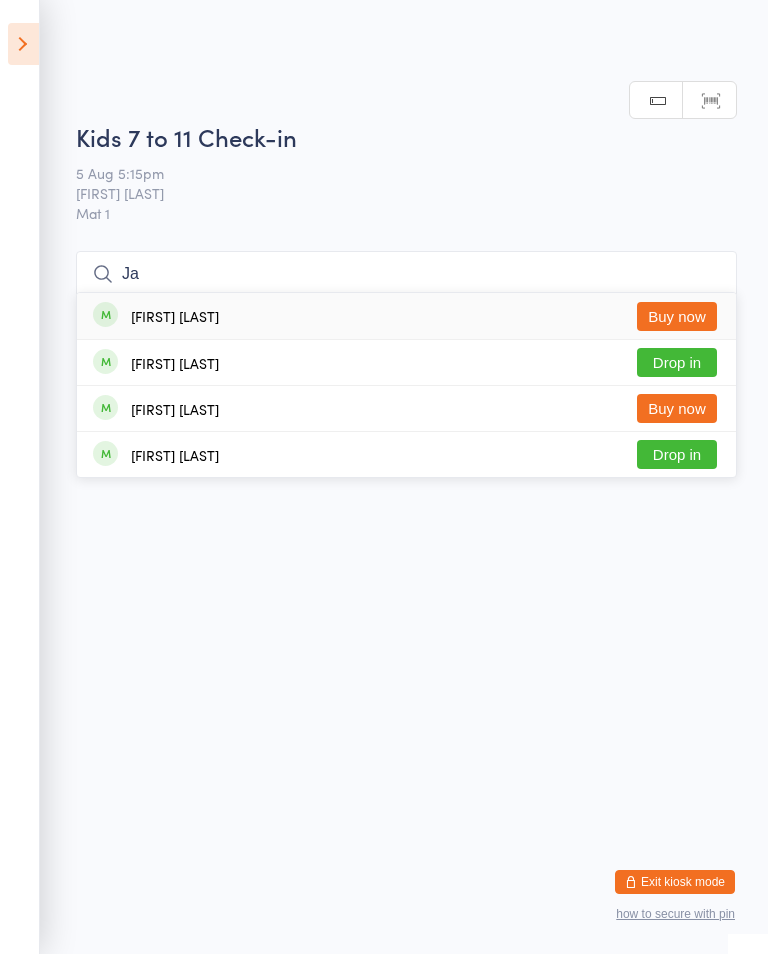 click on "Ja" at bounding box center (406, 274) 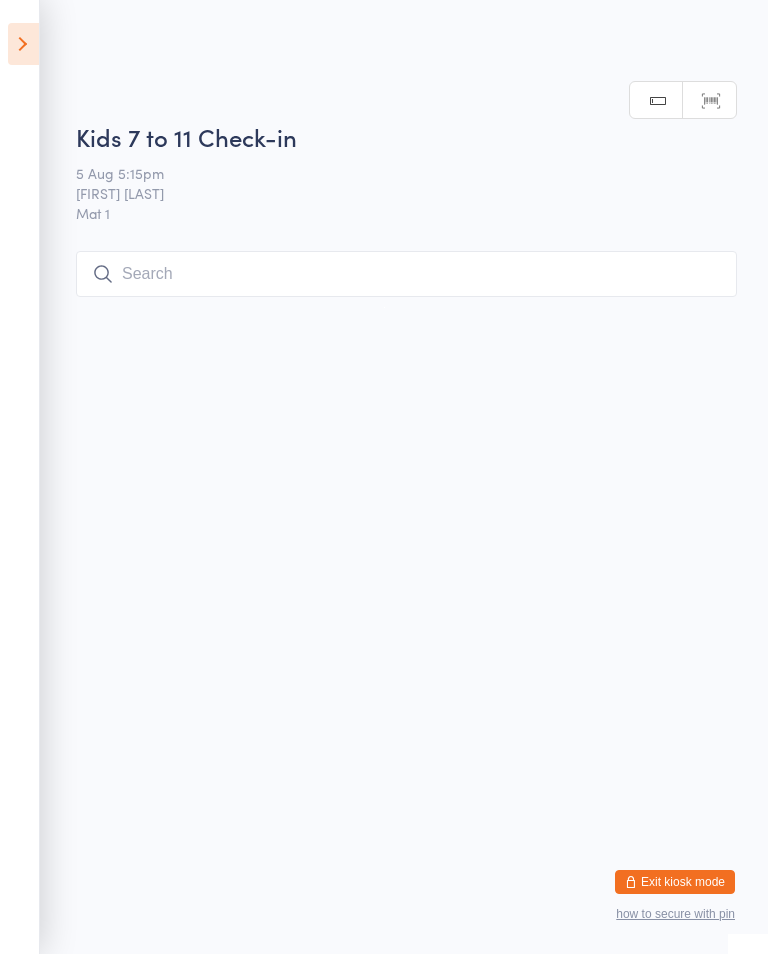 scroll, scrollTop: 0, scrollLeft: 0, axis: both 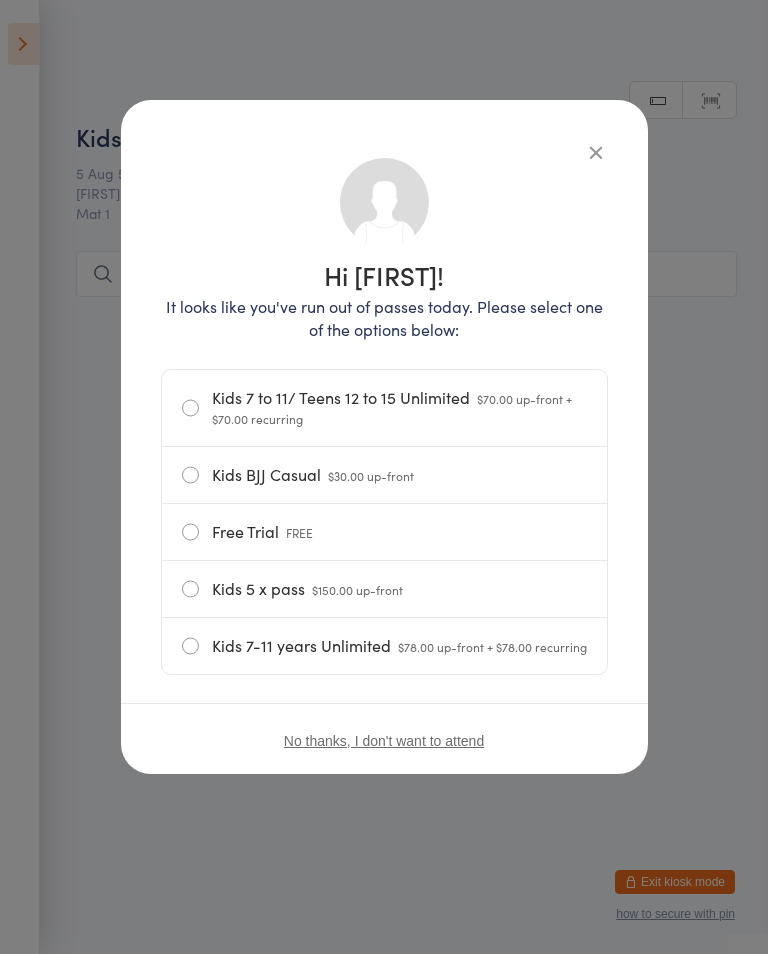 click at bounding box center [596, 152] 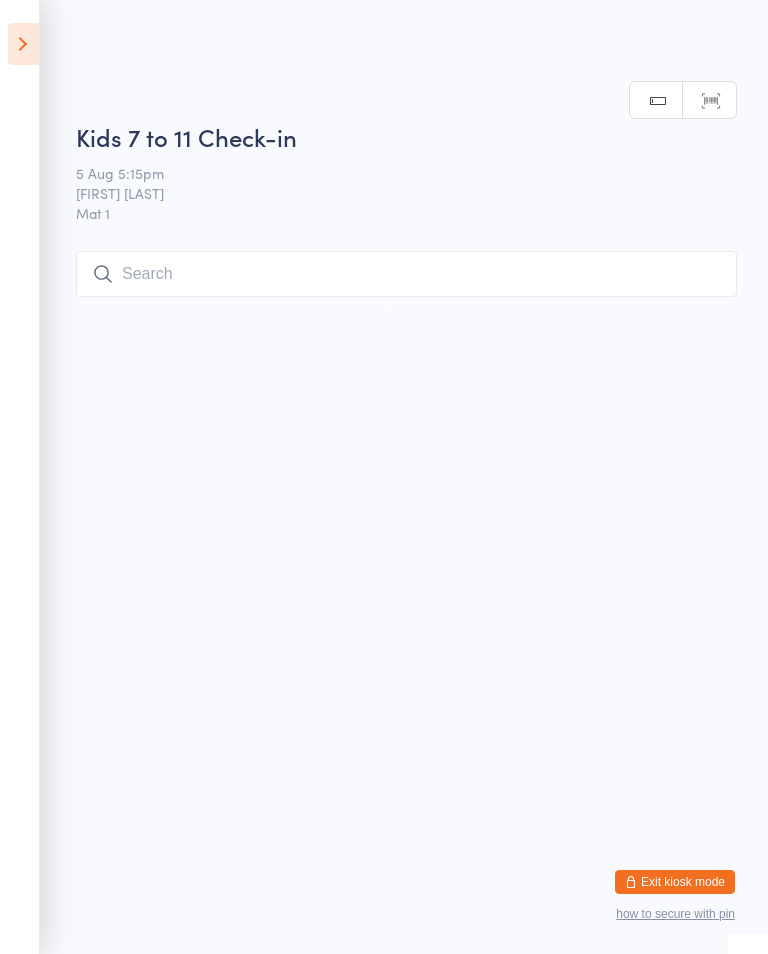 click at bounding box center [406, 274] 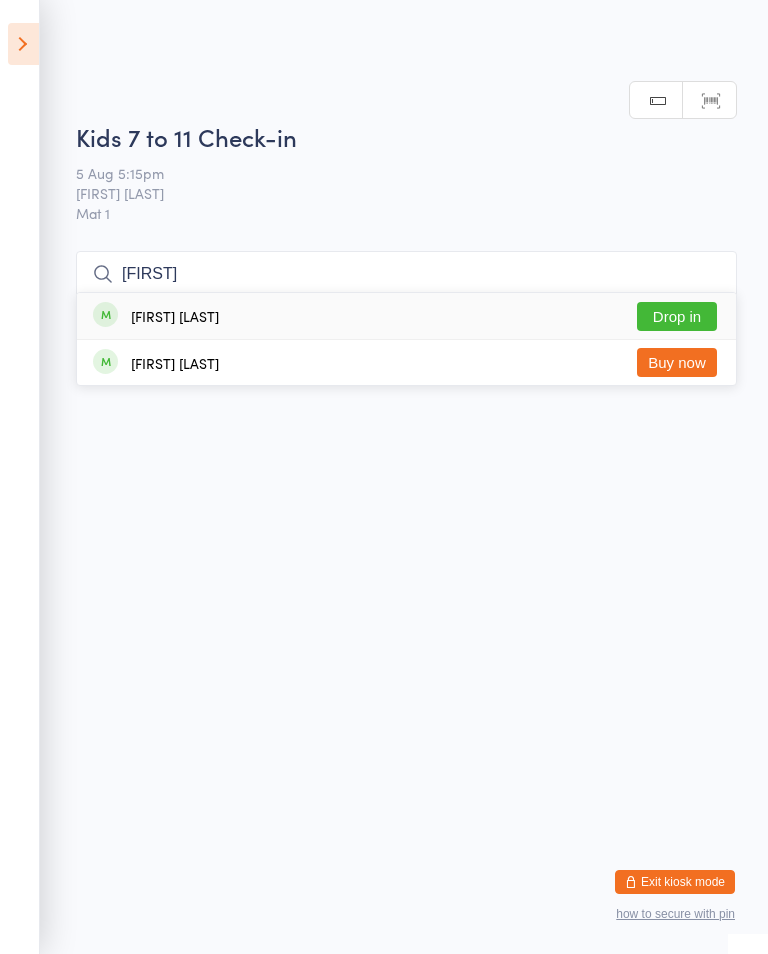 type on "[FIRST]" 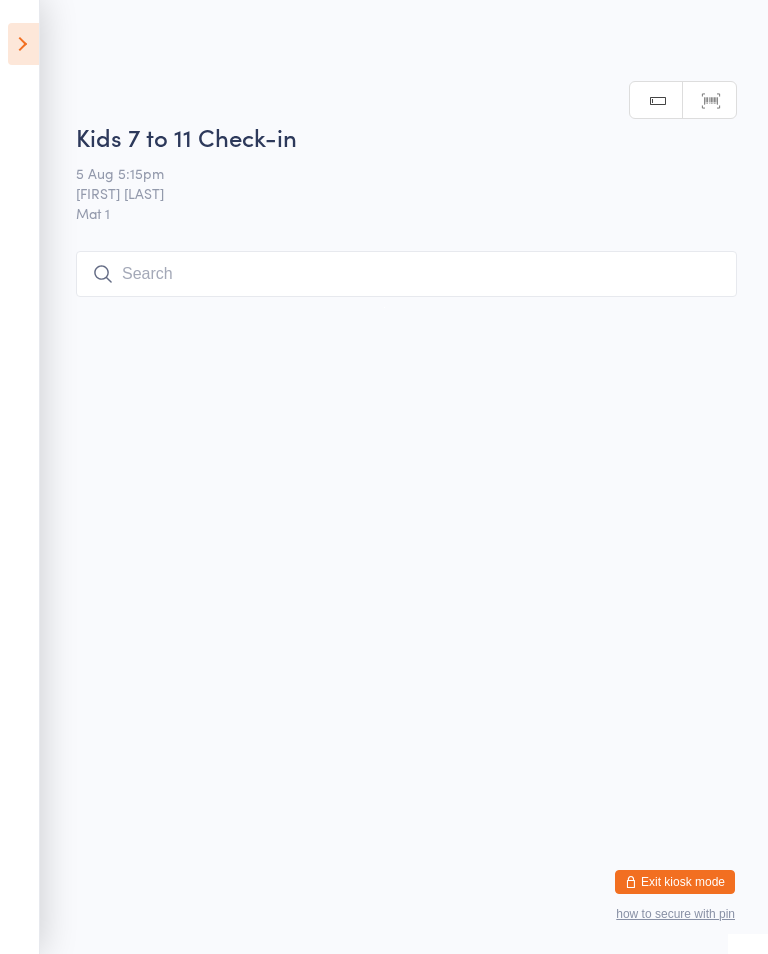 scroll, scrollTop: 0, scrollLeft: 0, axis: both 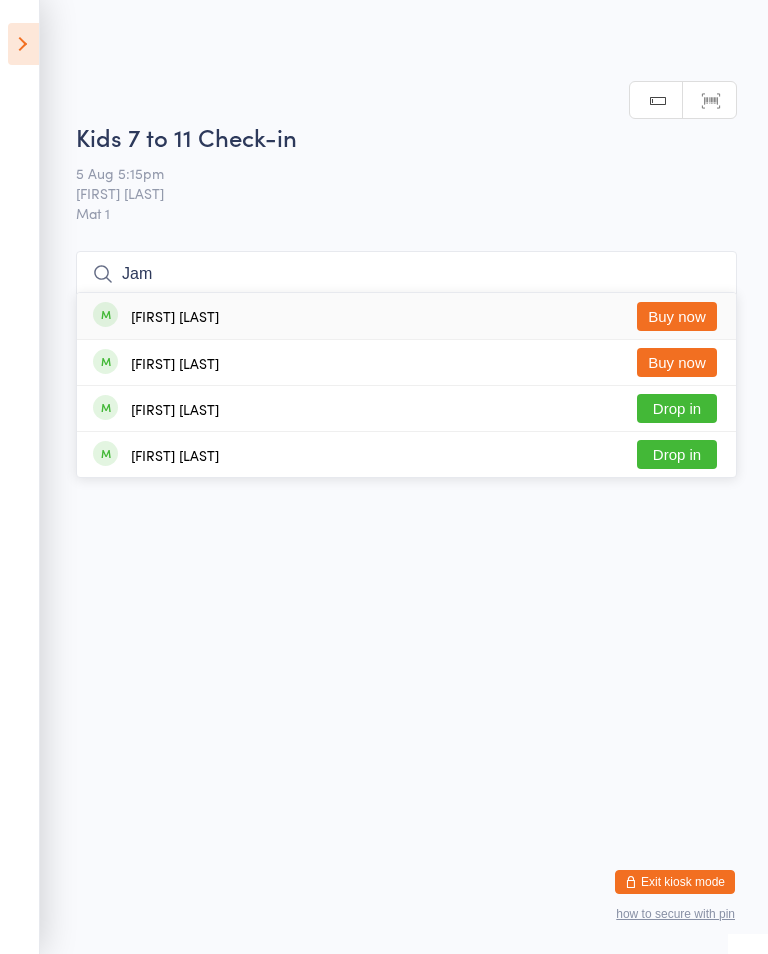 type on "Jam" 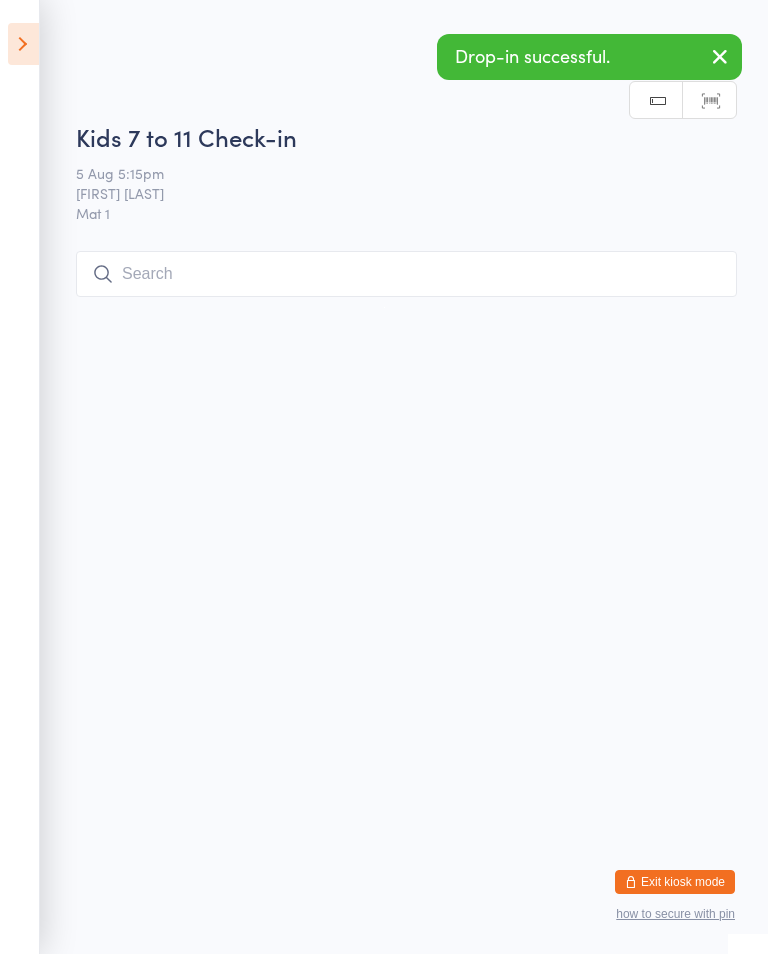 click at bounding box center [406, 274] 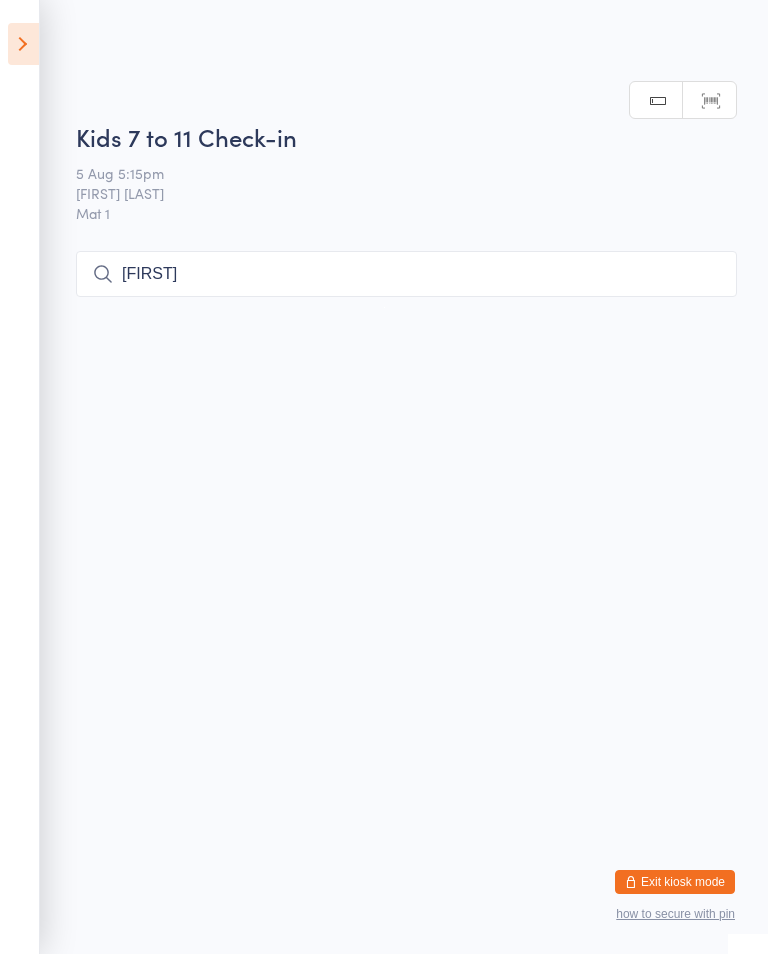 type on "[FIRST]" 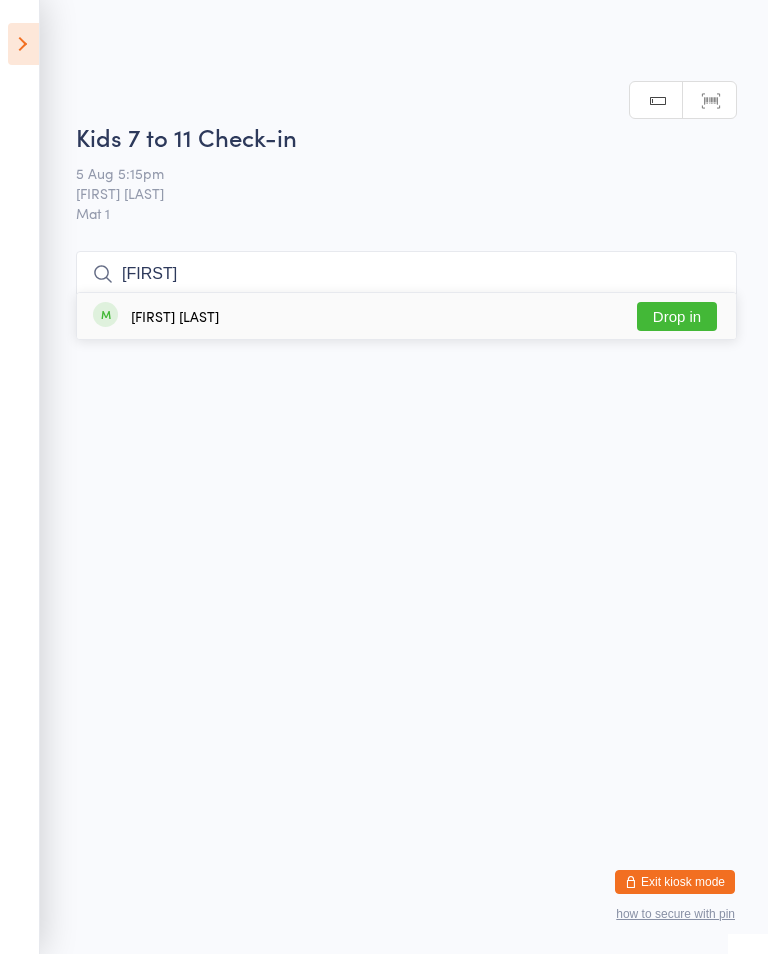 click on "Drop in" at bounding box center [677, 316] 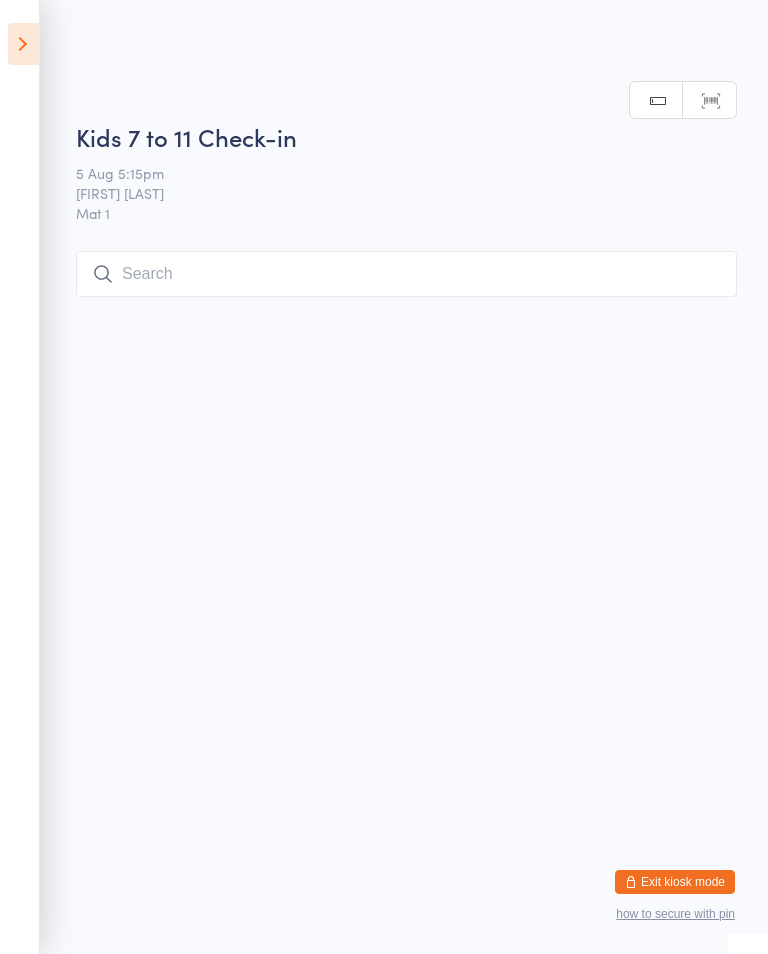 scroll, scrollTop: 0, scrollLeft: 0, axis: both 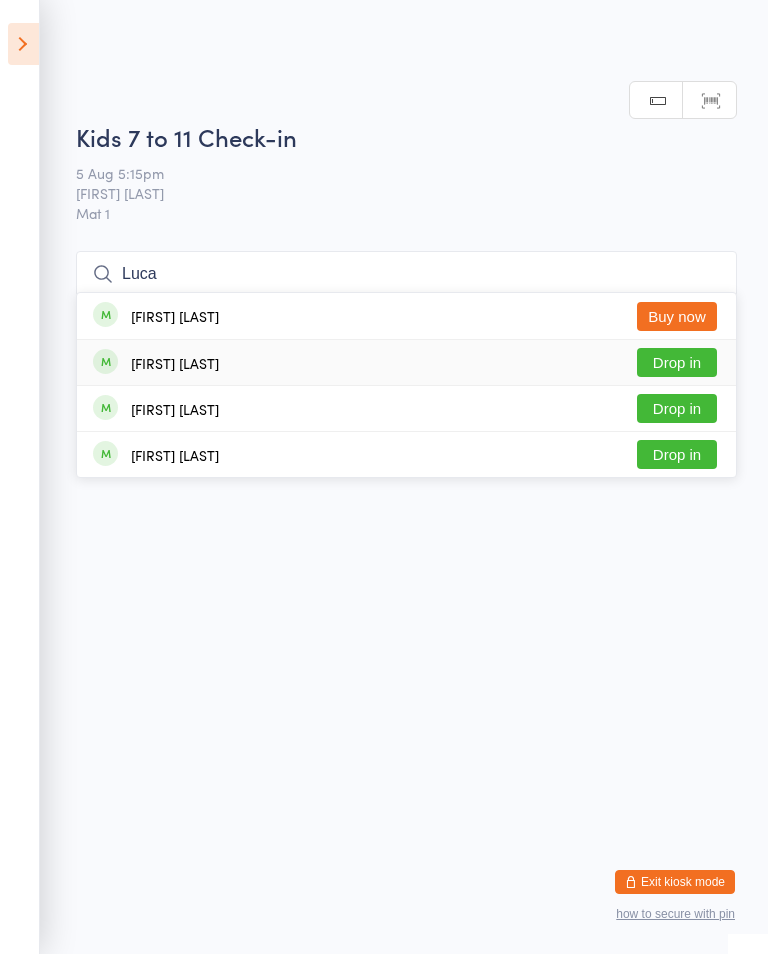 type on "Luca" 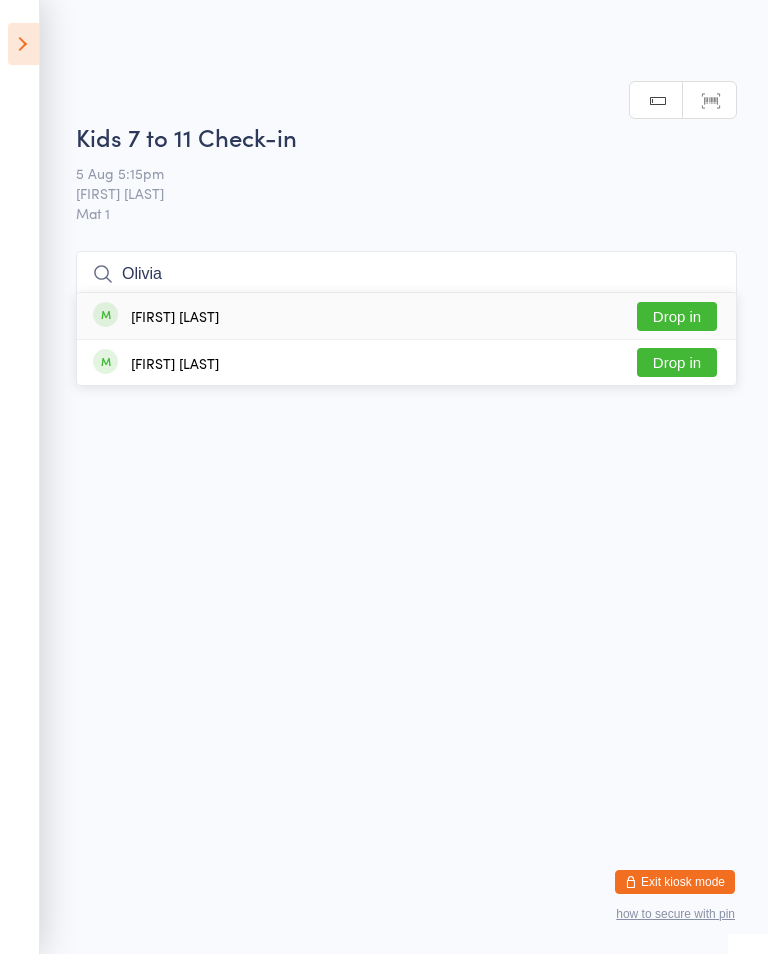 type on "Olivia" 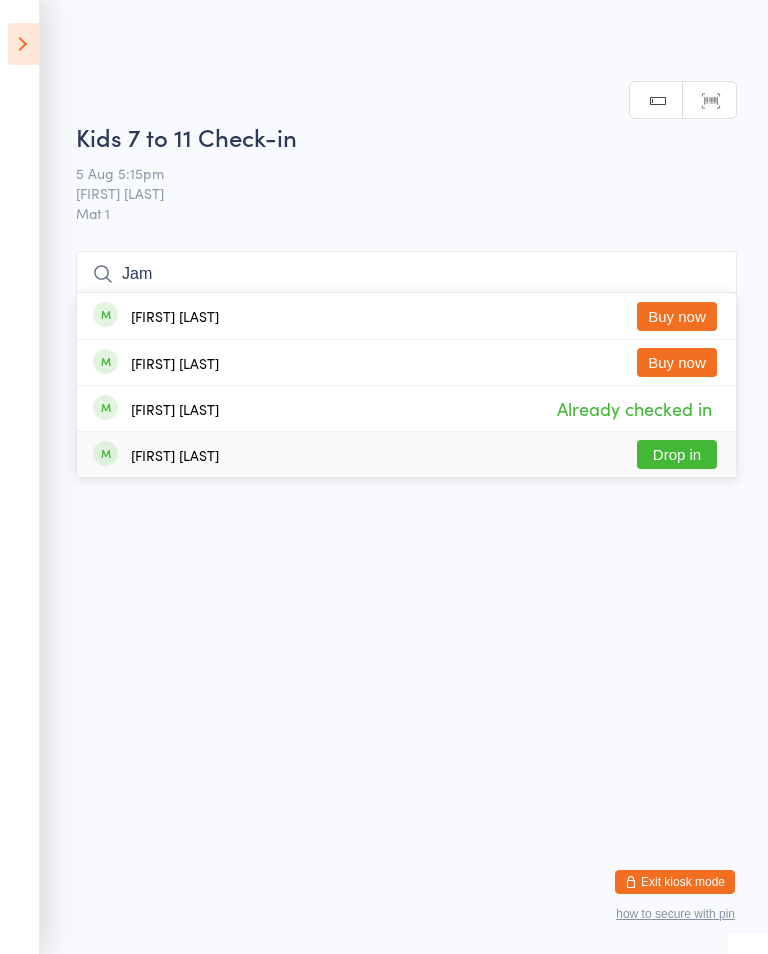 type on "Jam" 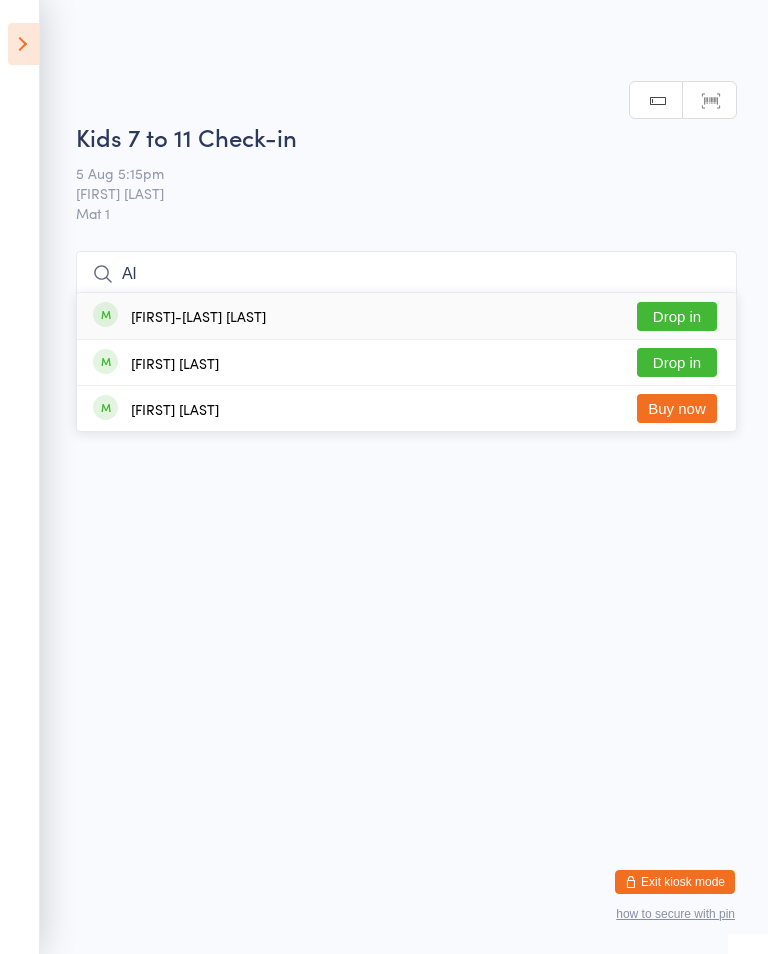type on "Al" 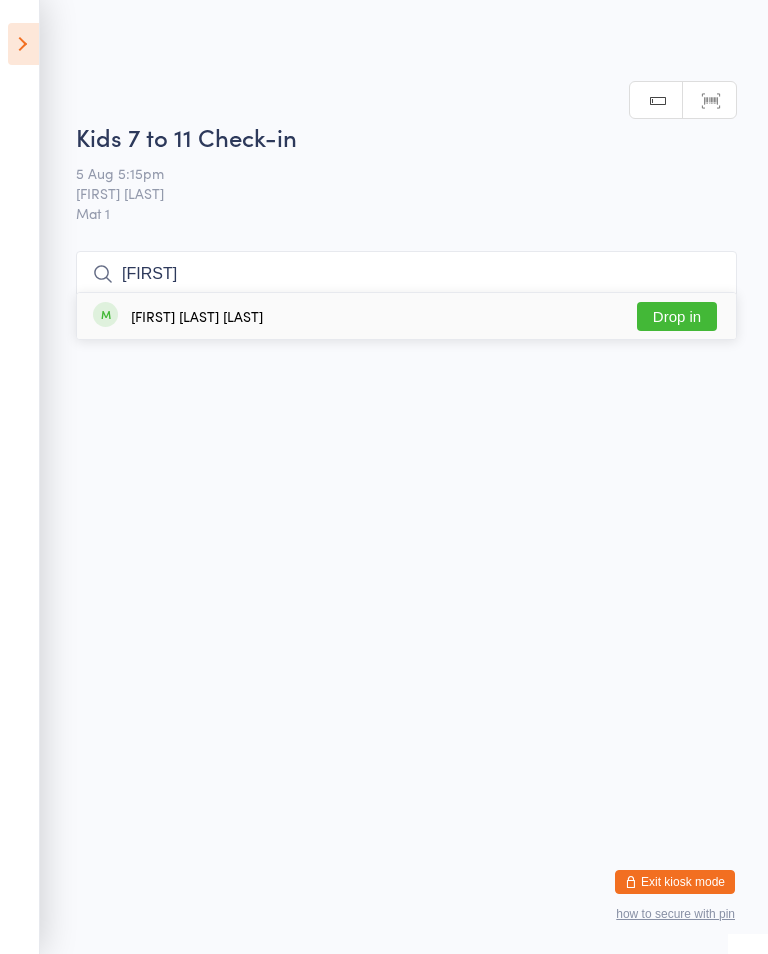 type on "[FIRST]" 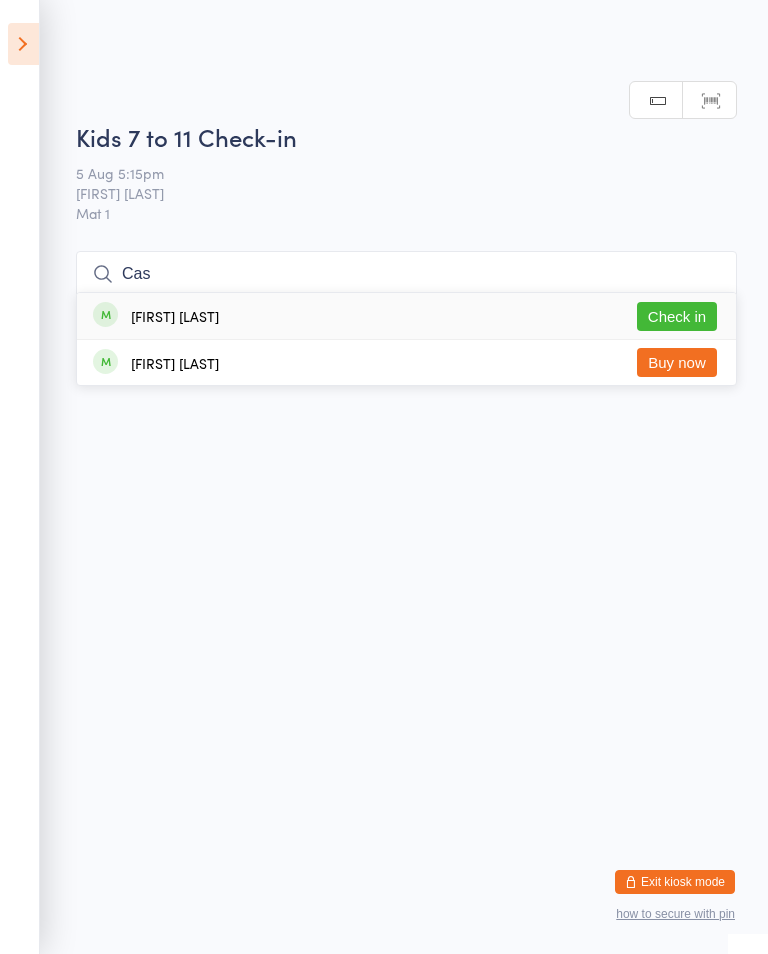 type on "Cas" 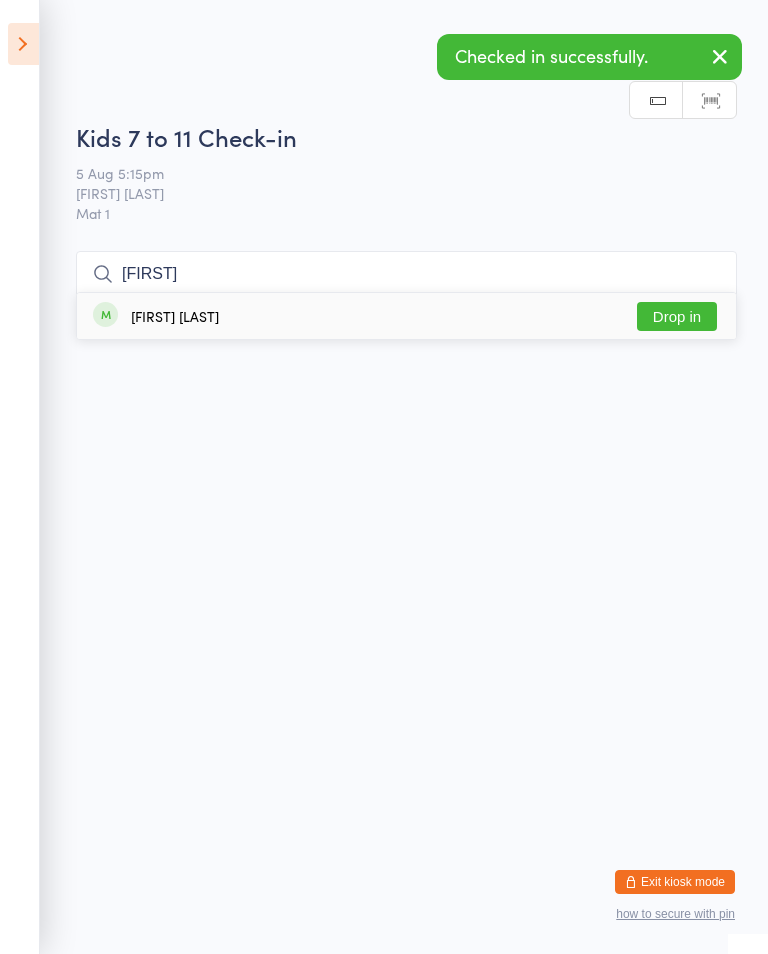 type on "[FIRST]" 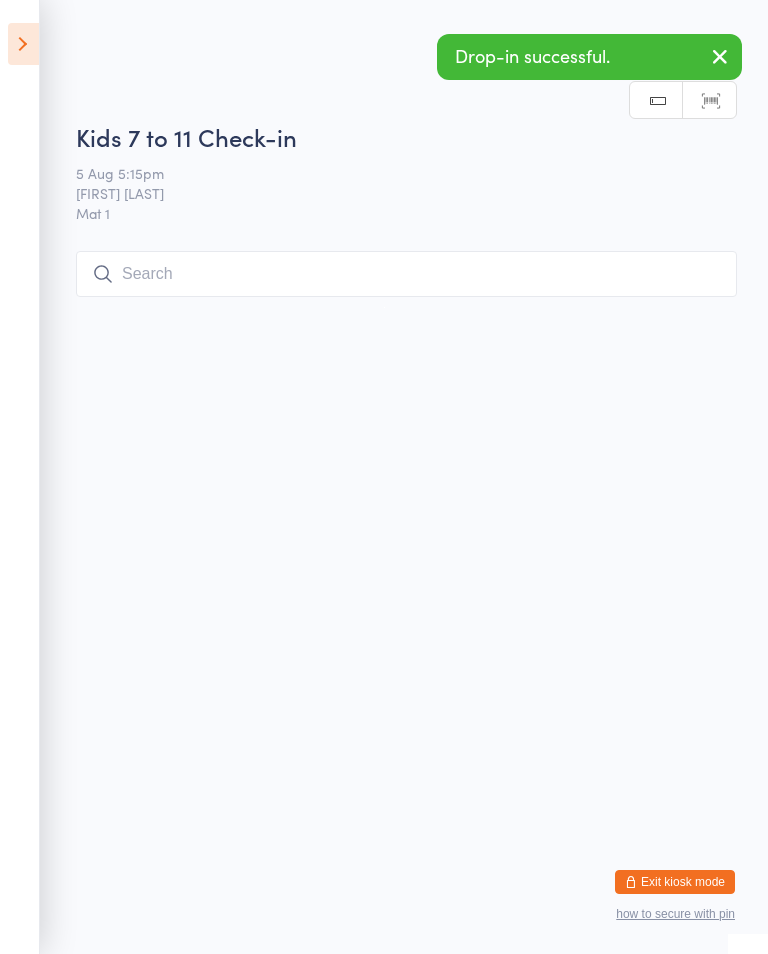 click on "You have now entered Kiosk Mode. Members will be able to check themselves in using the search field below. Click "Exit kiosk mode" below to exit Kiosk Mode at any time. Drop-in successful. Events for 5 Aug, 2025 5 Aug, 2025
August 2025
Sun Mon Tue Wed Thu Fri Sat
31
27
28
29
30
31
01
02
32
03
04
05
06
07
08
09
33
10
11
12
13
14
15
16
34
17
18
19
20
21
22" at bounding box center (384, 477) 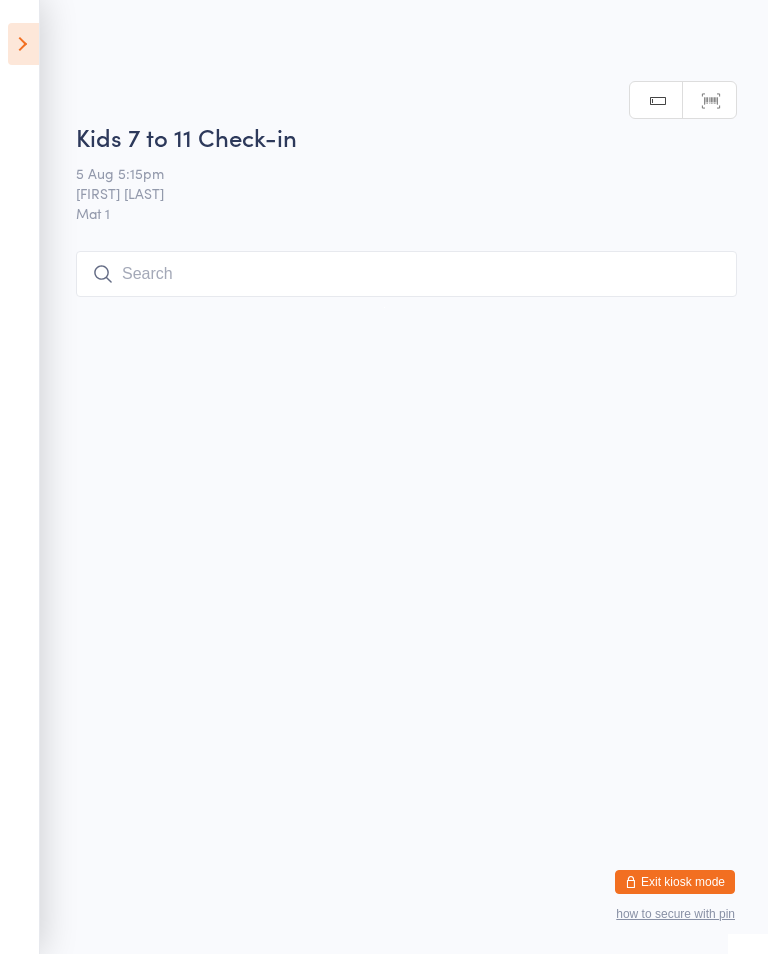 click at bounding box center [406, 274] 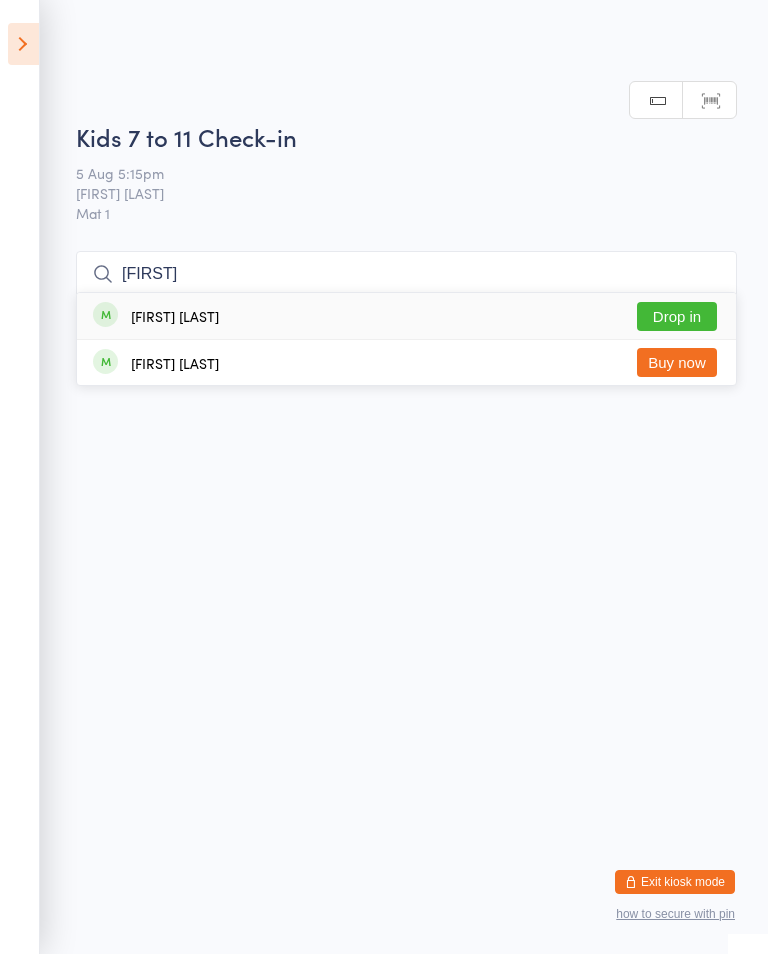 type on "[FIRST]" 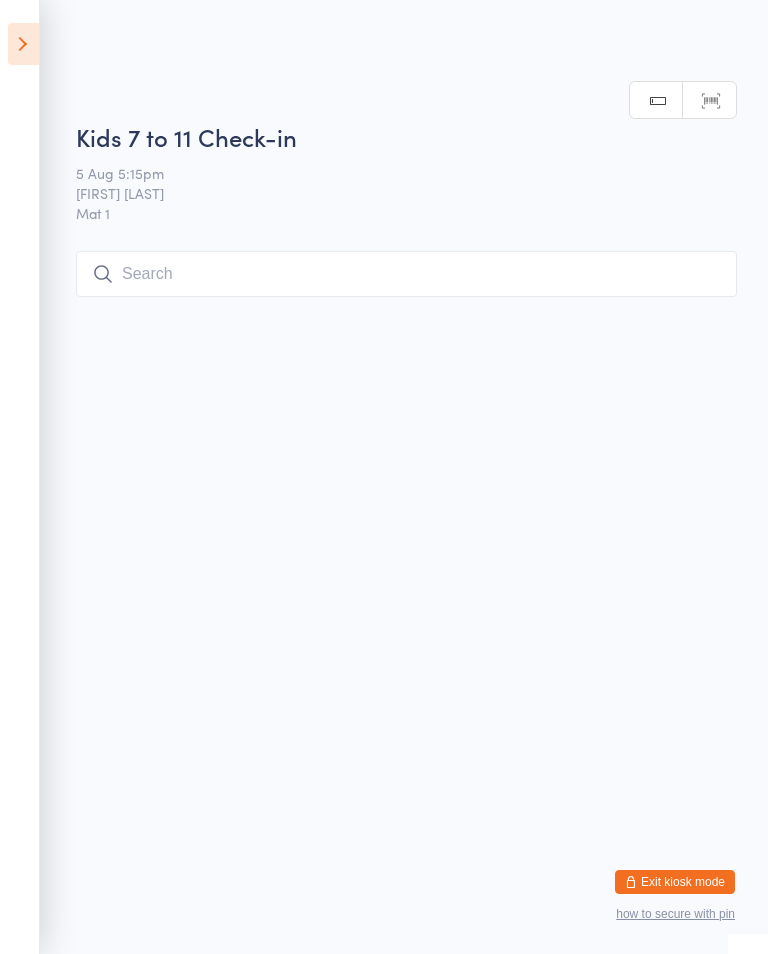 scroll, scrollTop: 0, scrollLeft: 0, axis: both 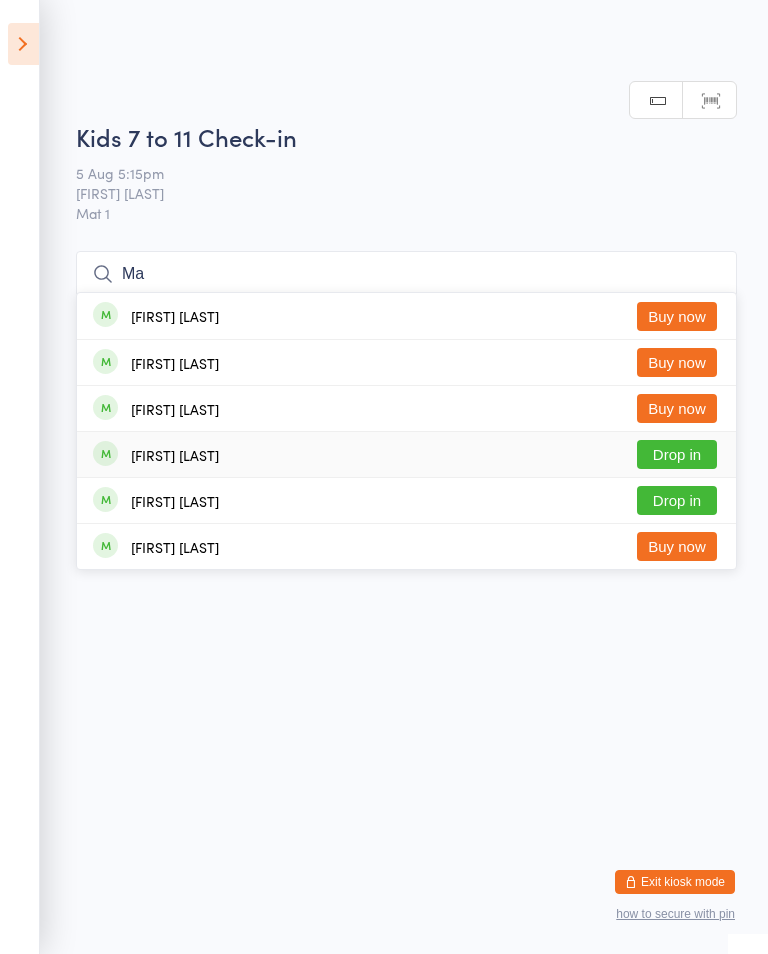 type on "Ma" 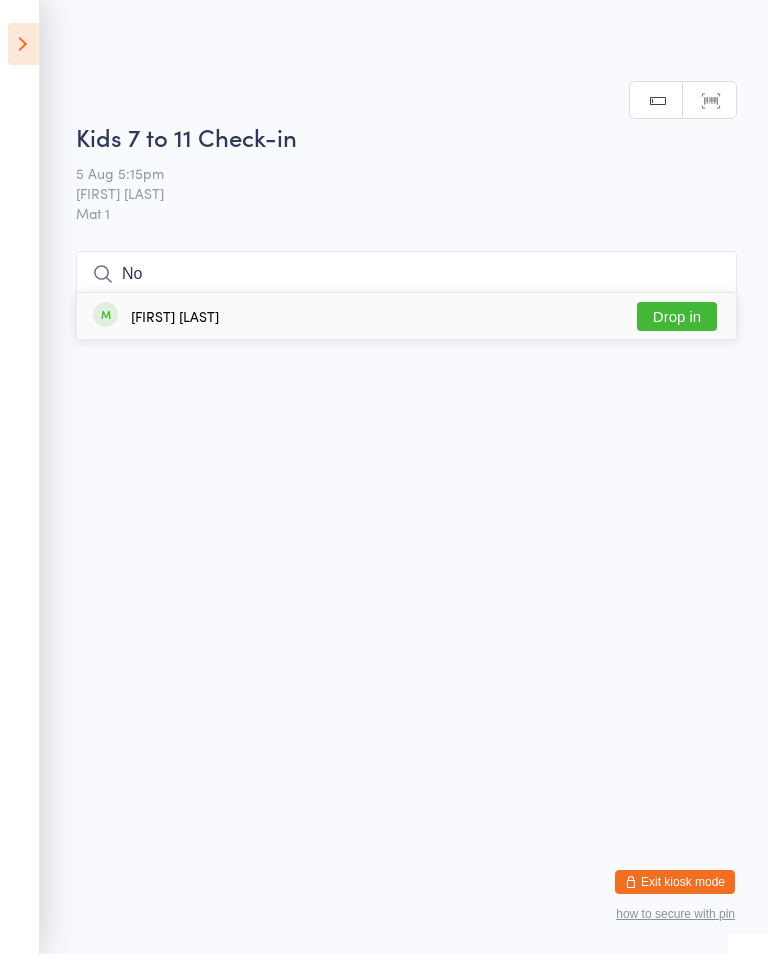 type on "No" 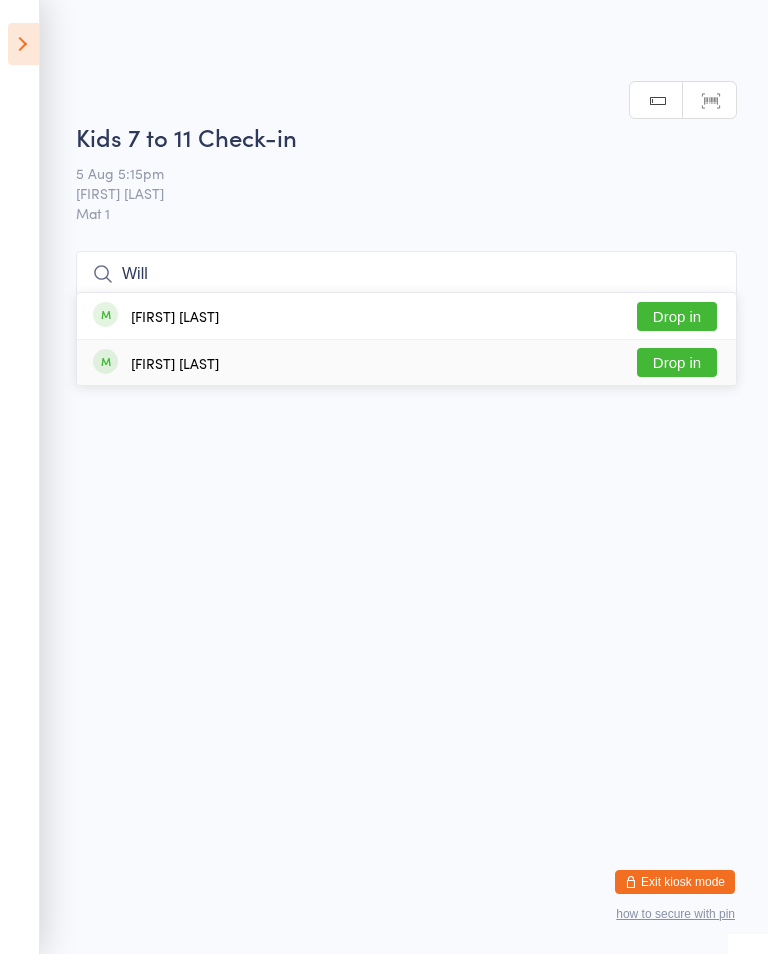type on "Will" 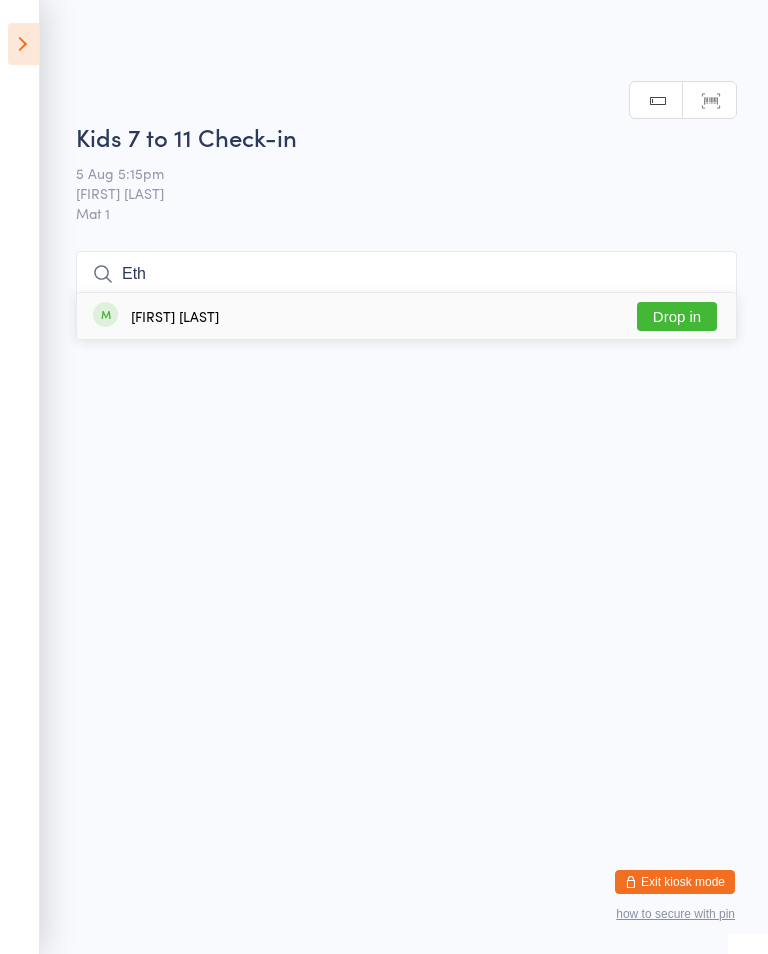 type on "Eth" 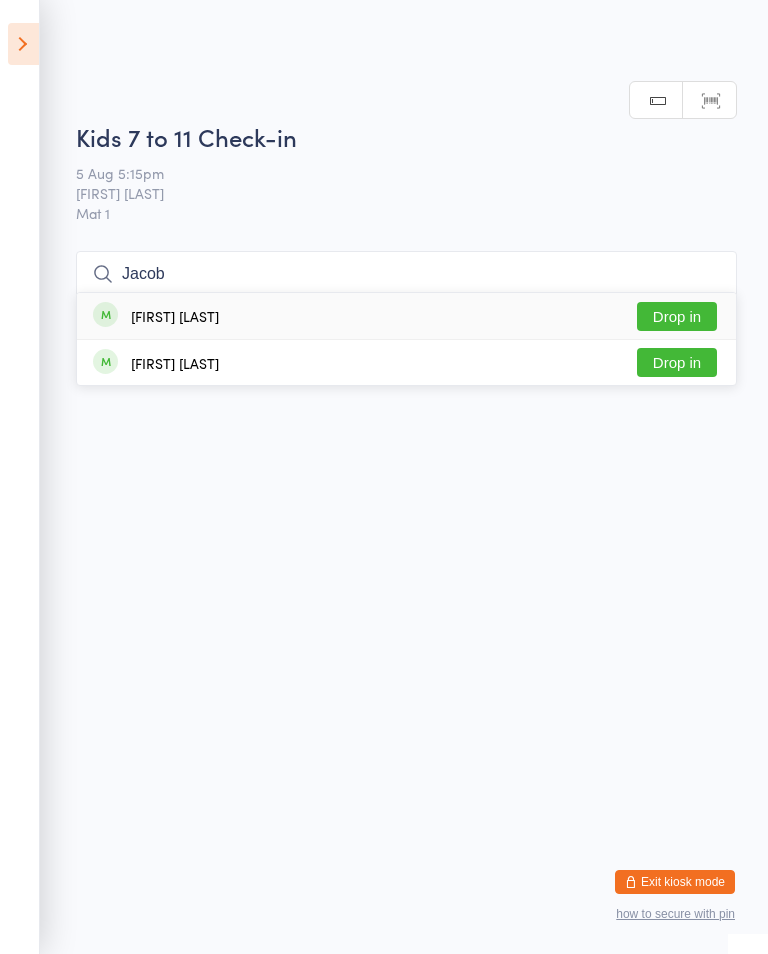 type on "Jacob" 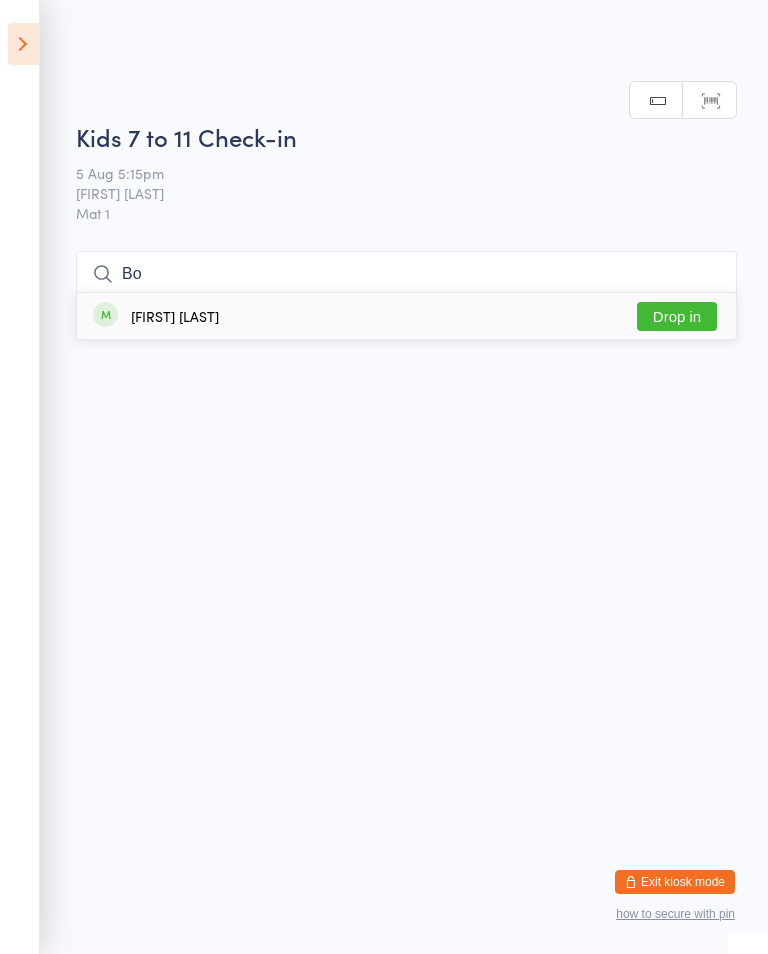 type on "Bo" 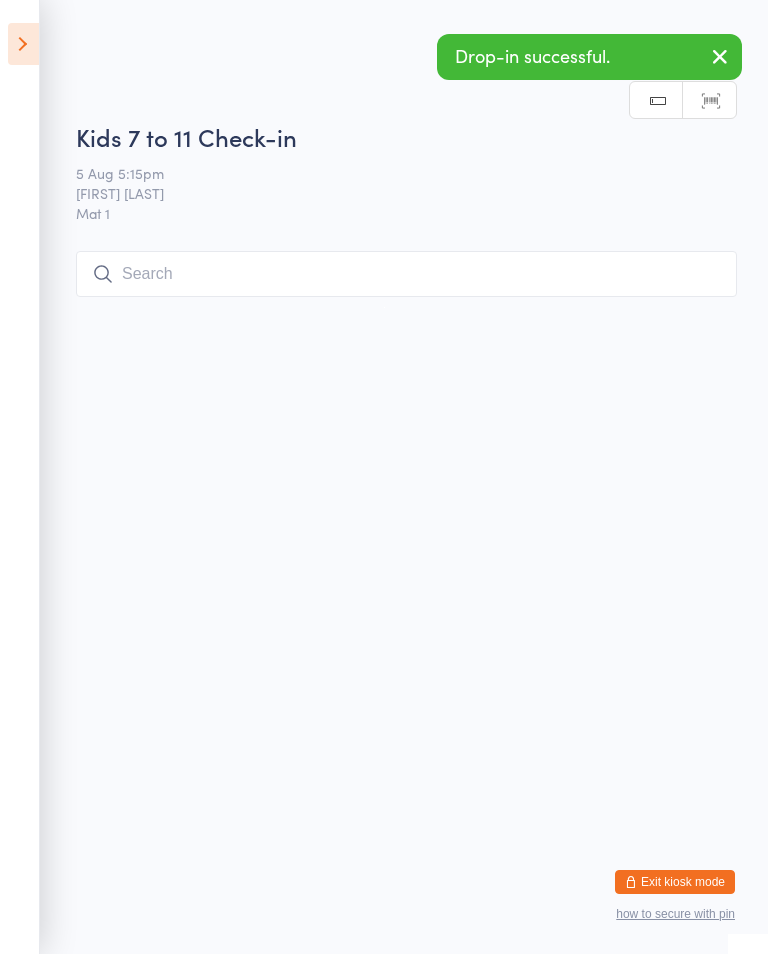 click on "You have now entered Kiosk Mode. Members will be able to check themselves in using the search field below. Click "Exit kiosk mode" below to exit Kiosk Mode at any time. Drop-in successful. Events for 5 Aug, 2025 5 Aug, 2025
August 2025
Sun Mon Tue Wed Thu Fri Sat
31
27
28
29
30
31
01
02
32
03
04
05
06
07
08
09
33
10
11
12
13
14
15
16
34
17
18
19
20
21
22" at bounding box center (384, 477) 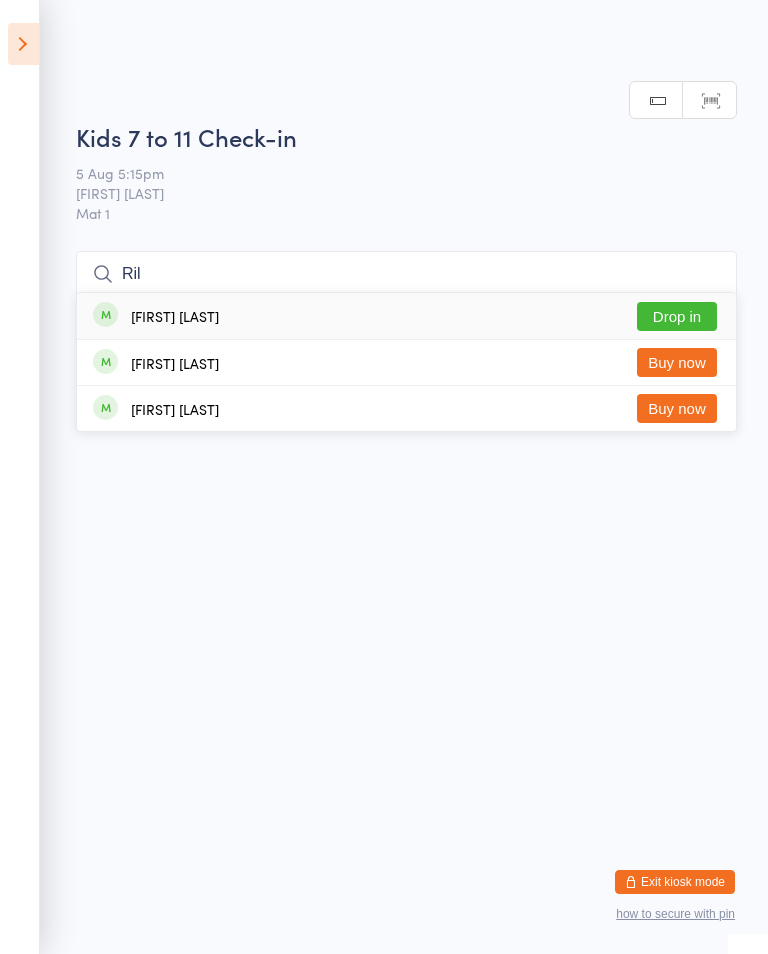 type on "Ril" 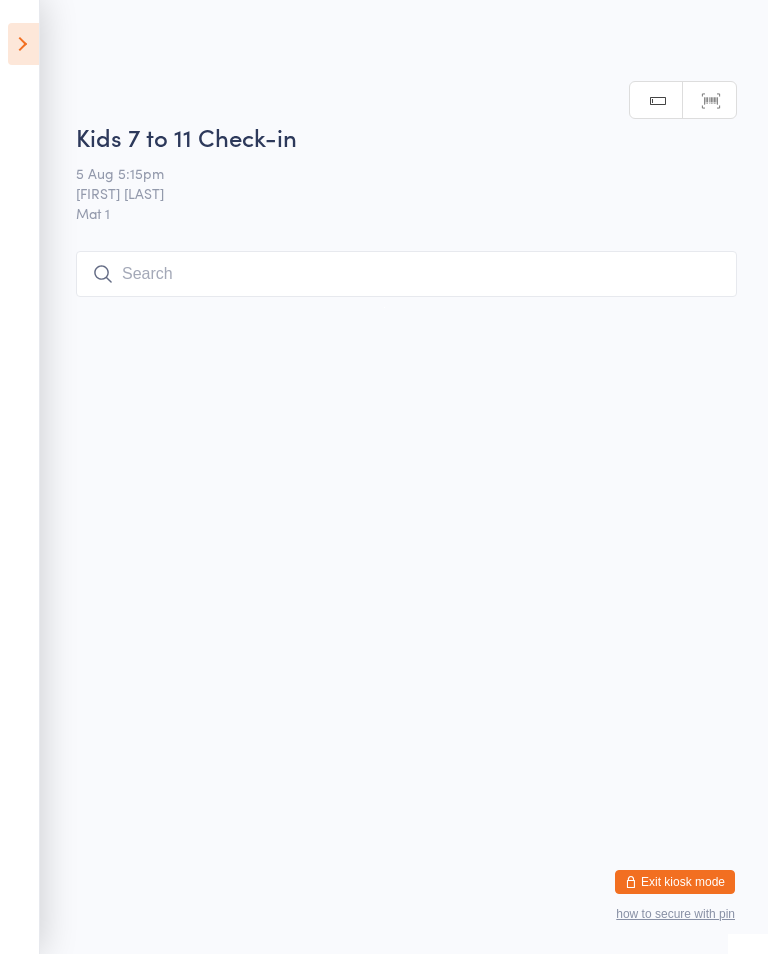 scroll, scrollTop: 0, scrollLeft: 0, axis: both 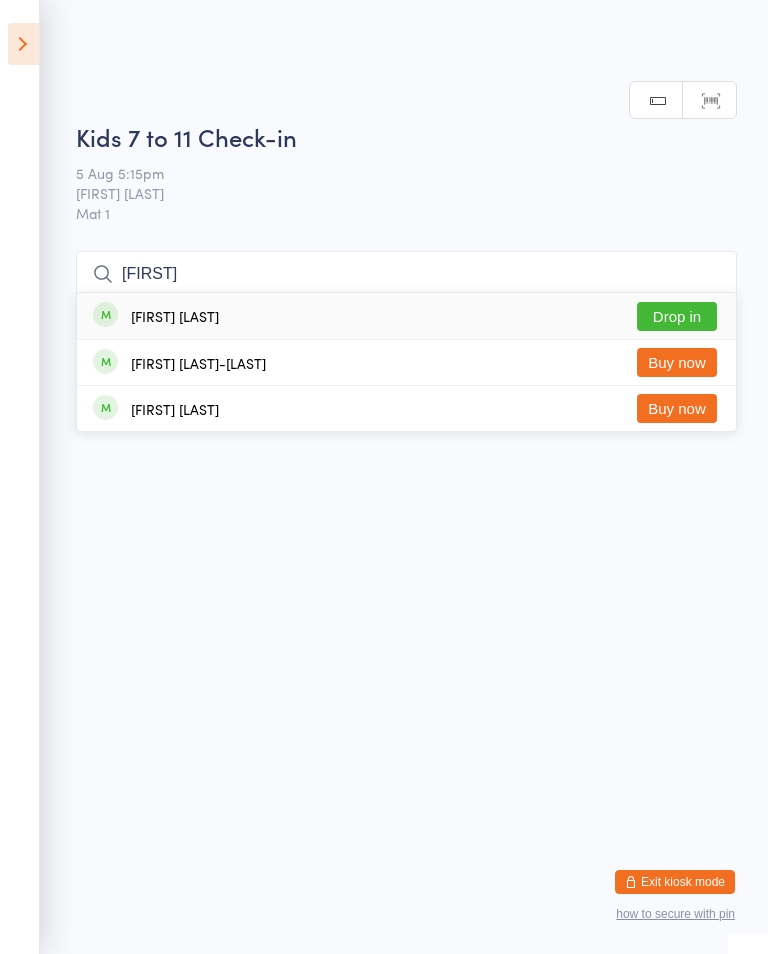 type on "[FIRST]" 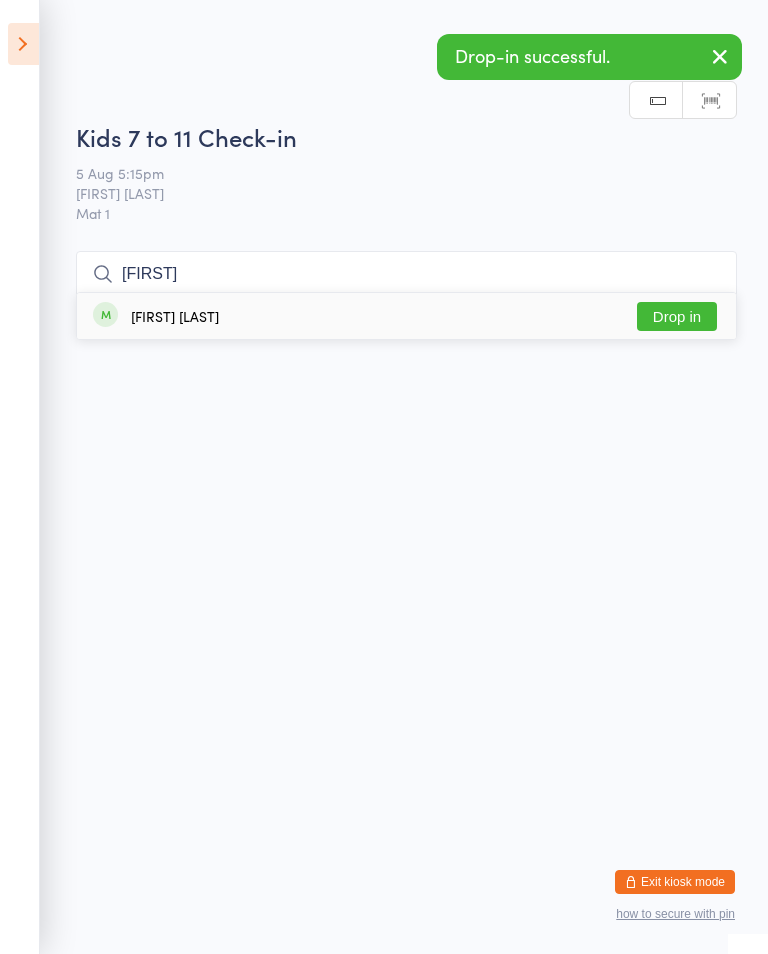 type on "[FIRST]" 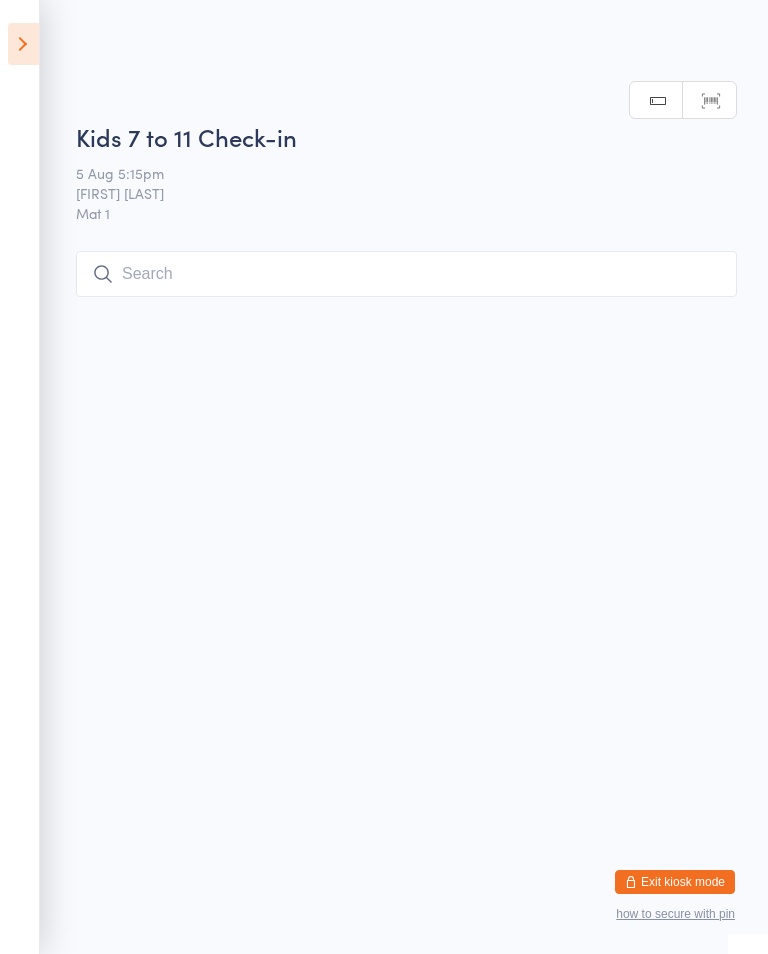 click at bounding box center [406, 274] 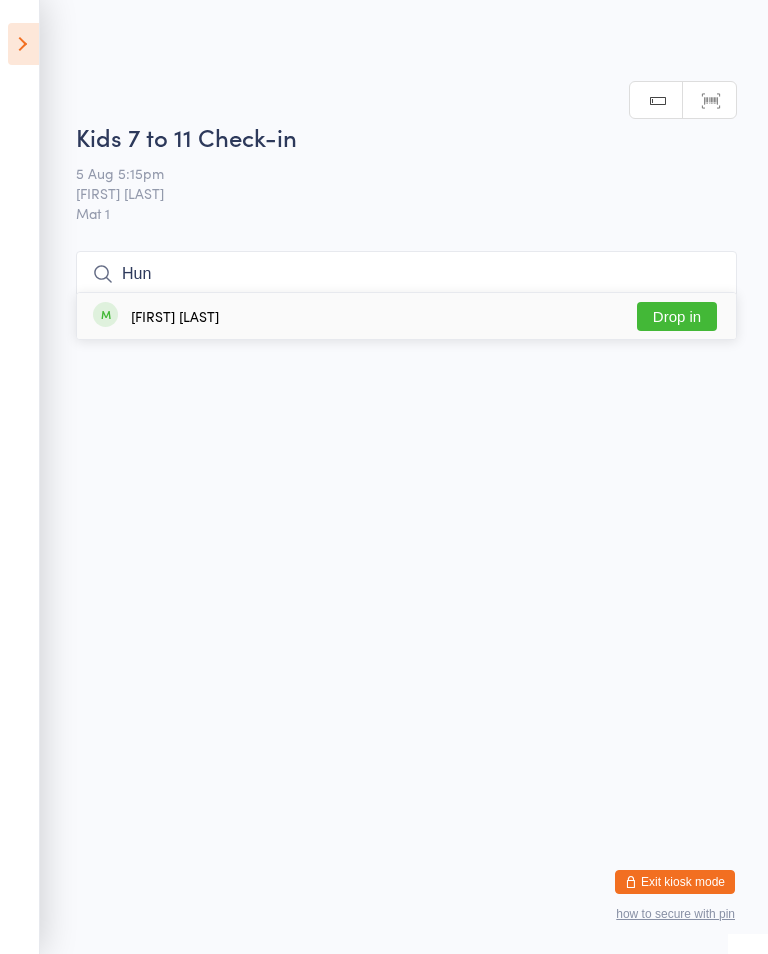 type on "Hun" 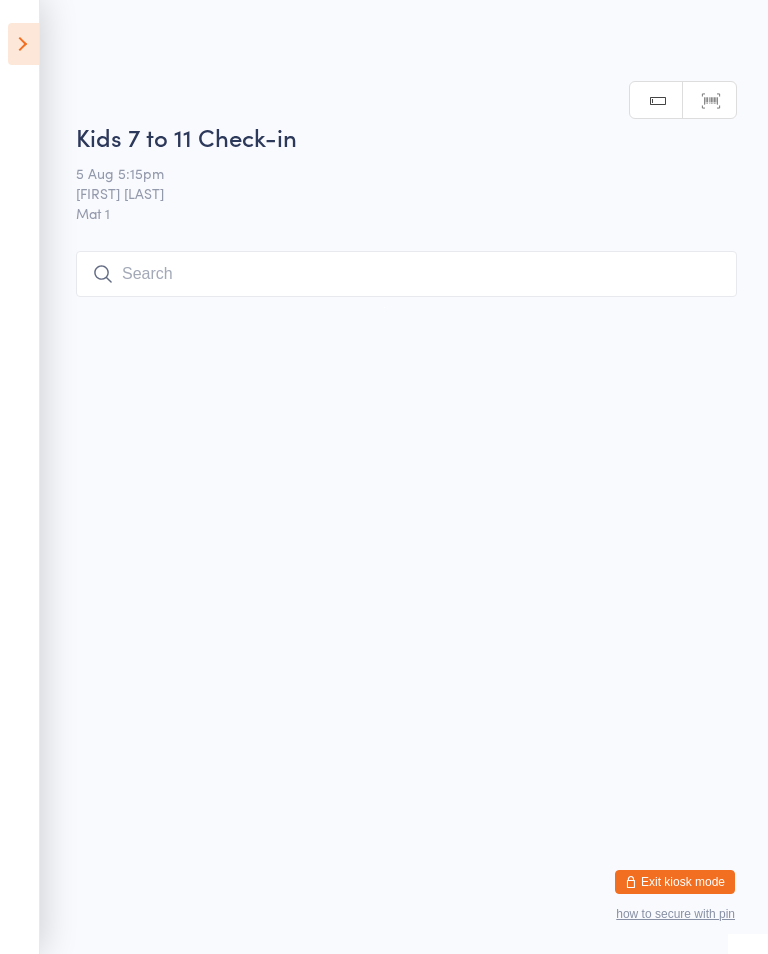 scroll, scrollTop: 0, scrollLeft: 0, axis: both 